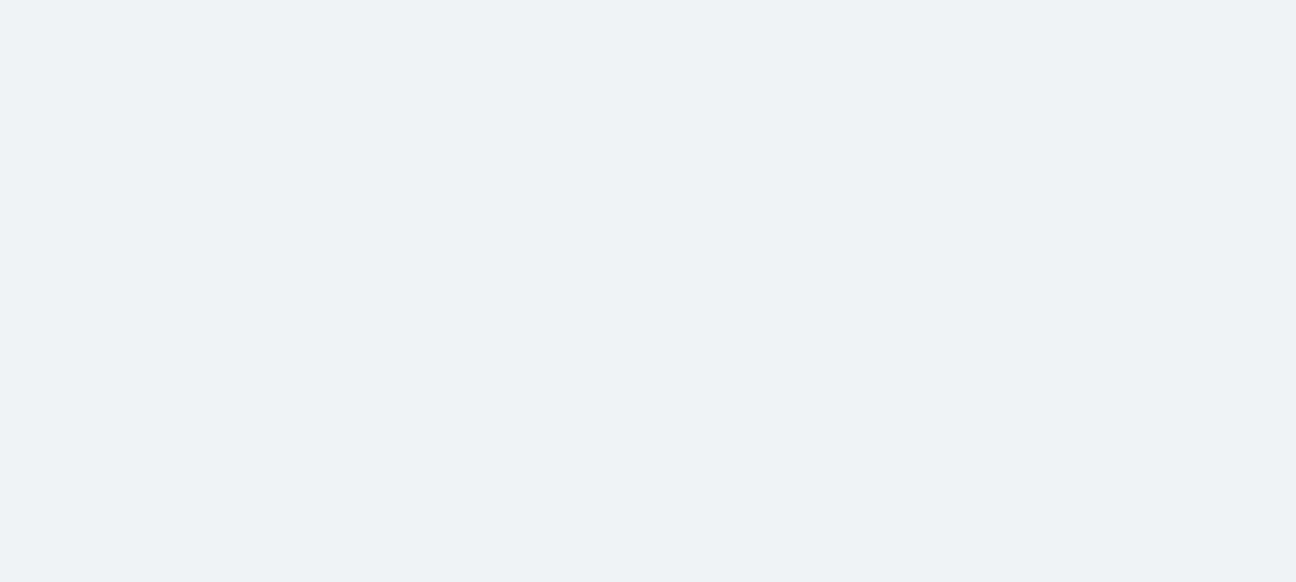scroll, scrollTop: 0, scrollLeft: 0, axis: both 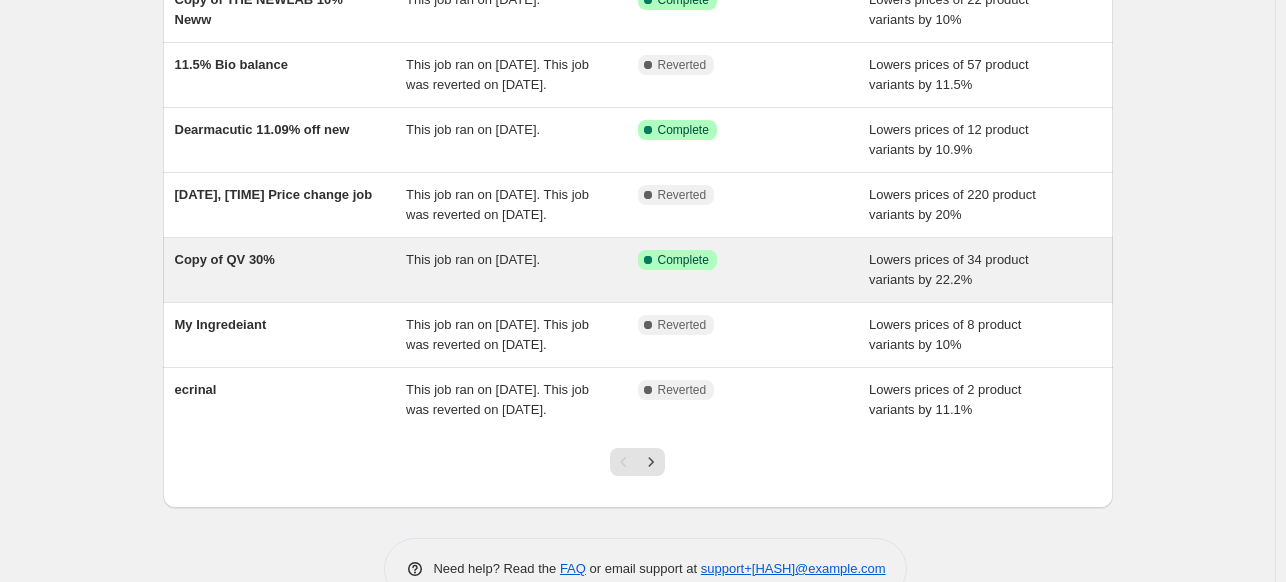 click on "Copy of QV 30%" at bounding box center (291, 270) 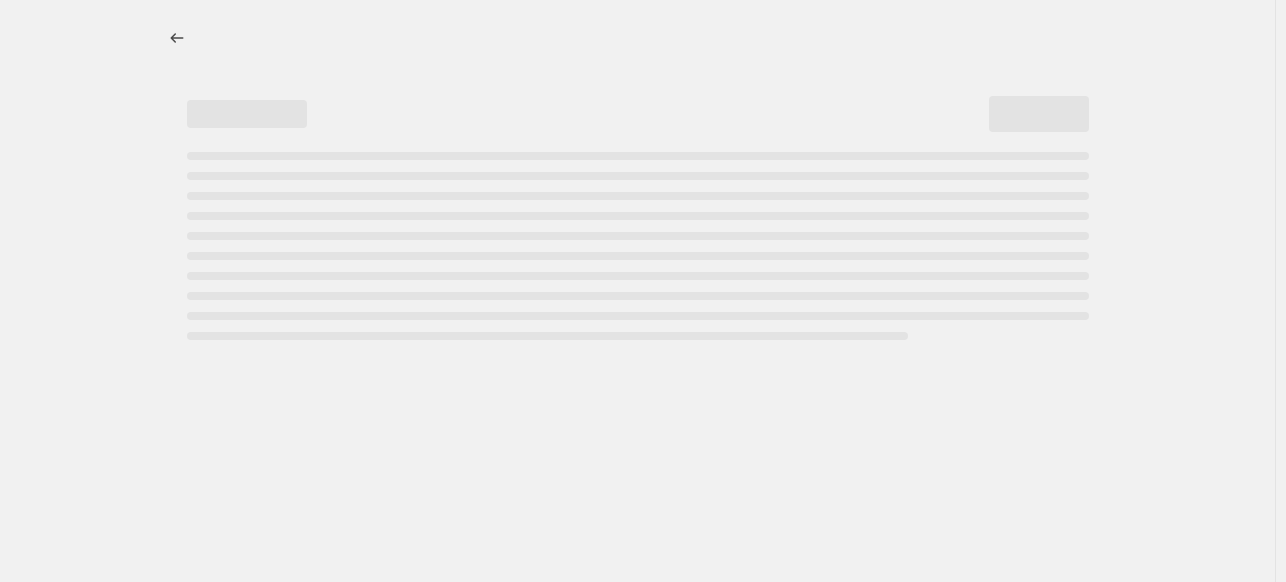 scroll, scrollTop: 0, scrollLeft: 0, axis: both 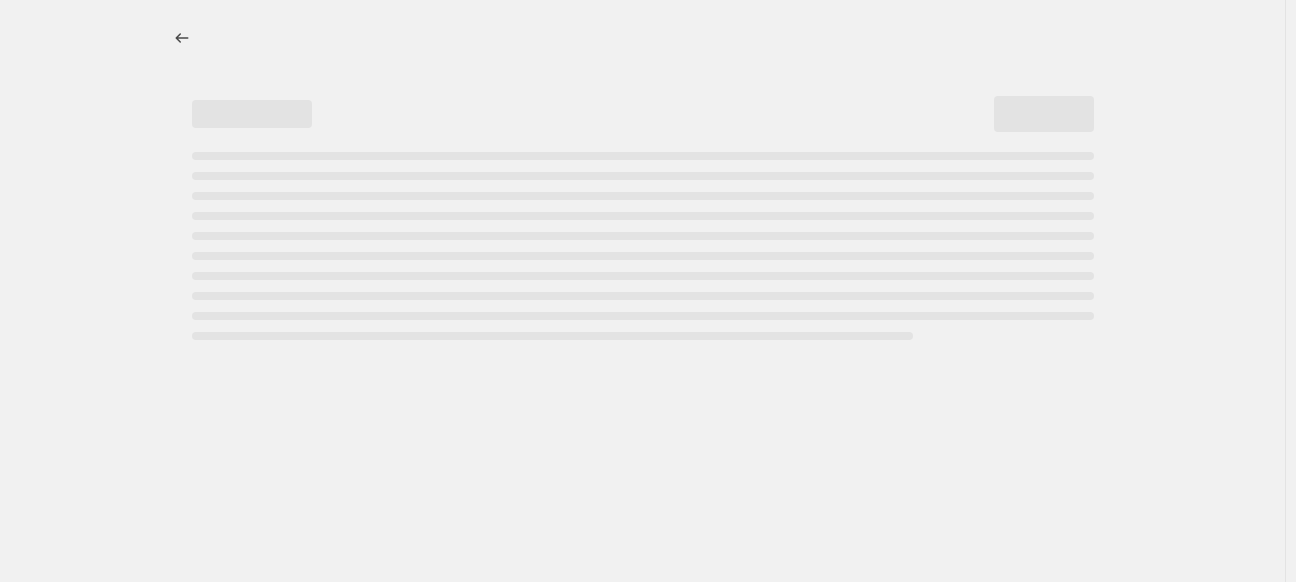 select on "percentage" 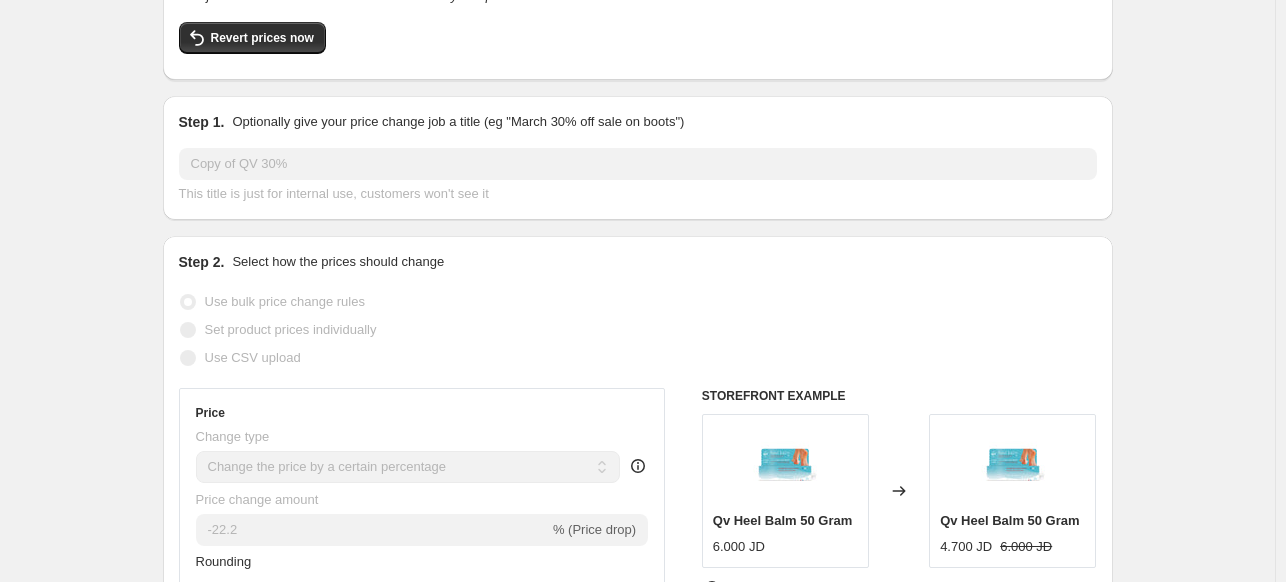 scroll, scrollTop: 0, scrollLeft: 0, axis: both 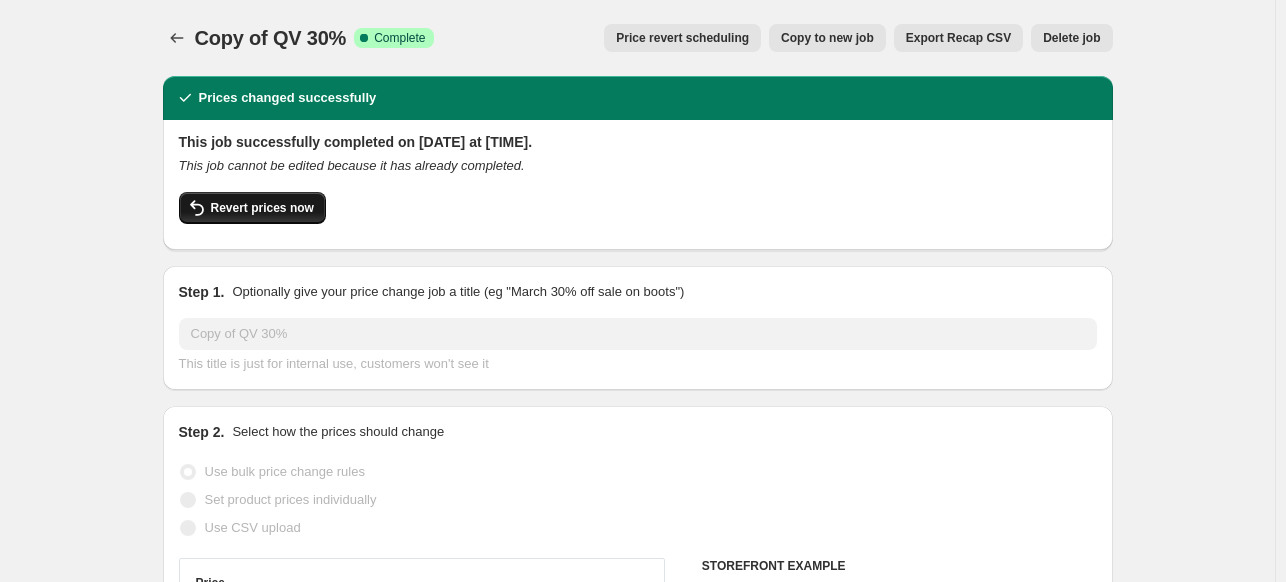 click on "Revert prices now" at bounding box center [262, 208] 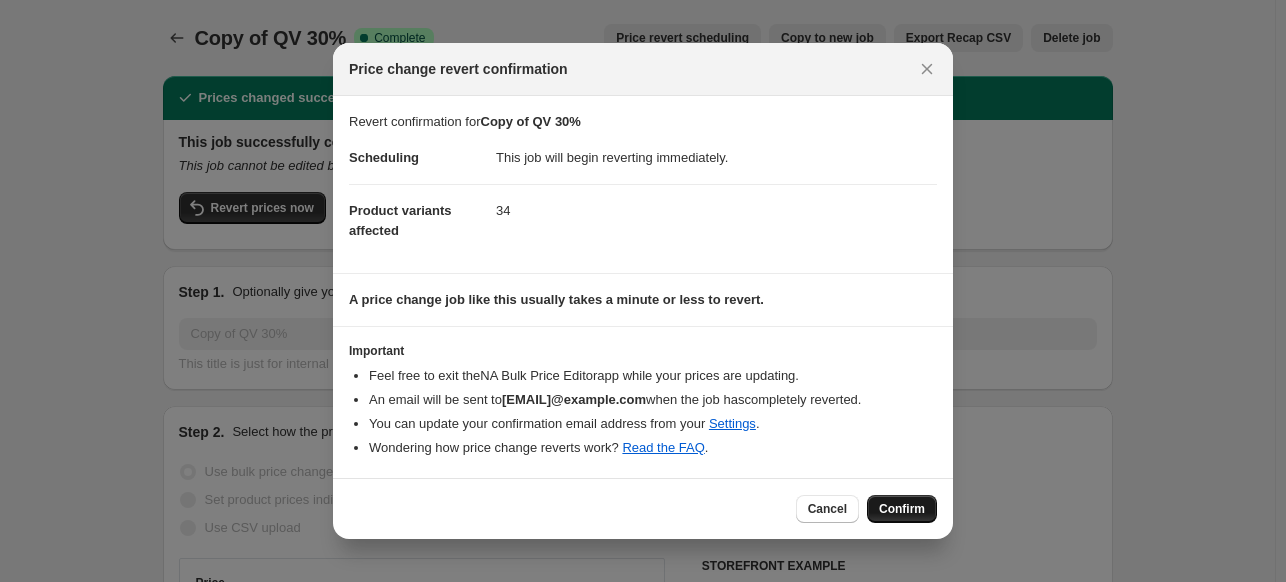 click on "Confirm" at bounding box center [902, 509] 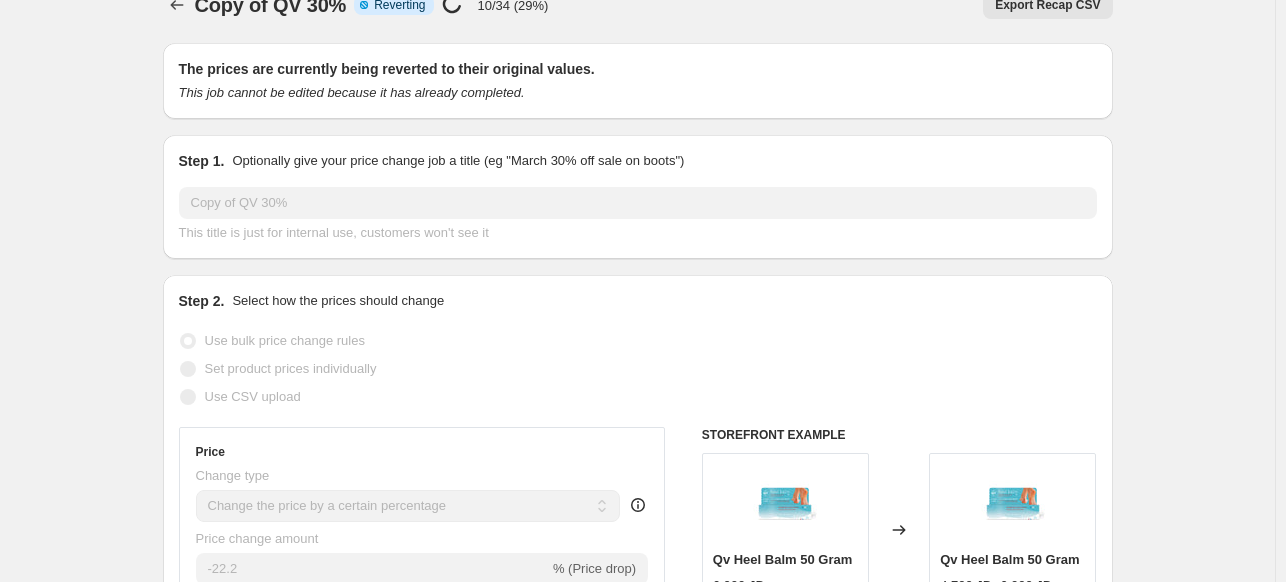 scroll, scrollTop: 0, scrollLeft: 0, axis: both 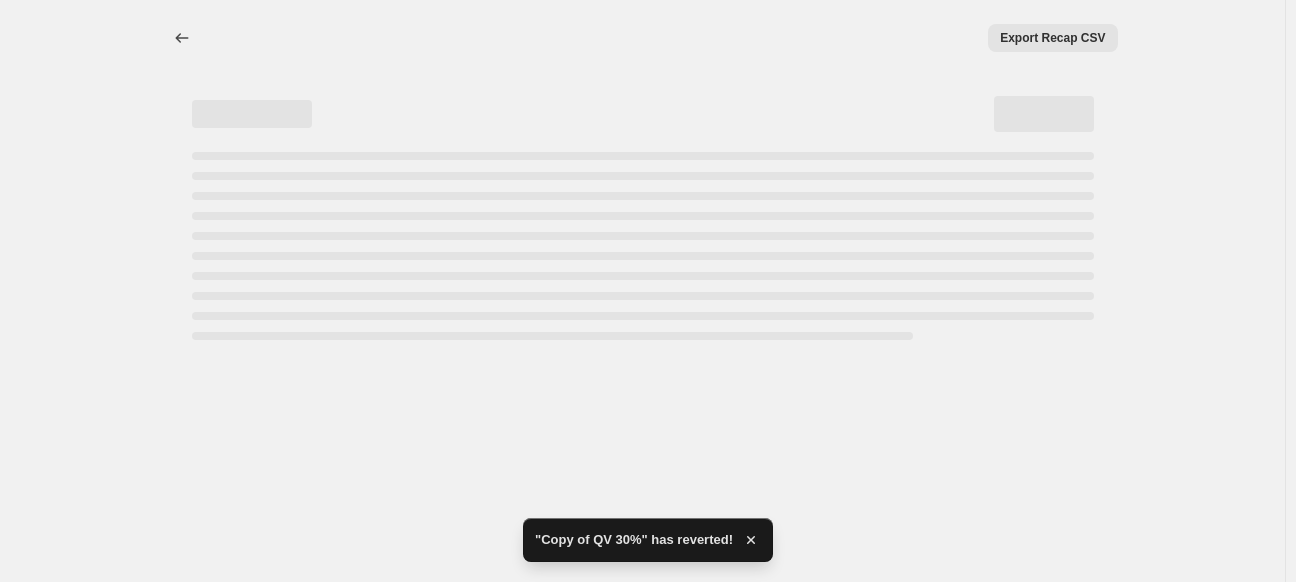 select on "percentage" 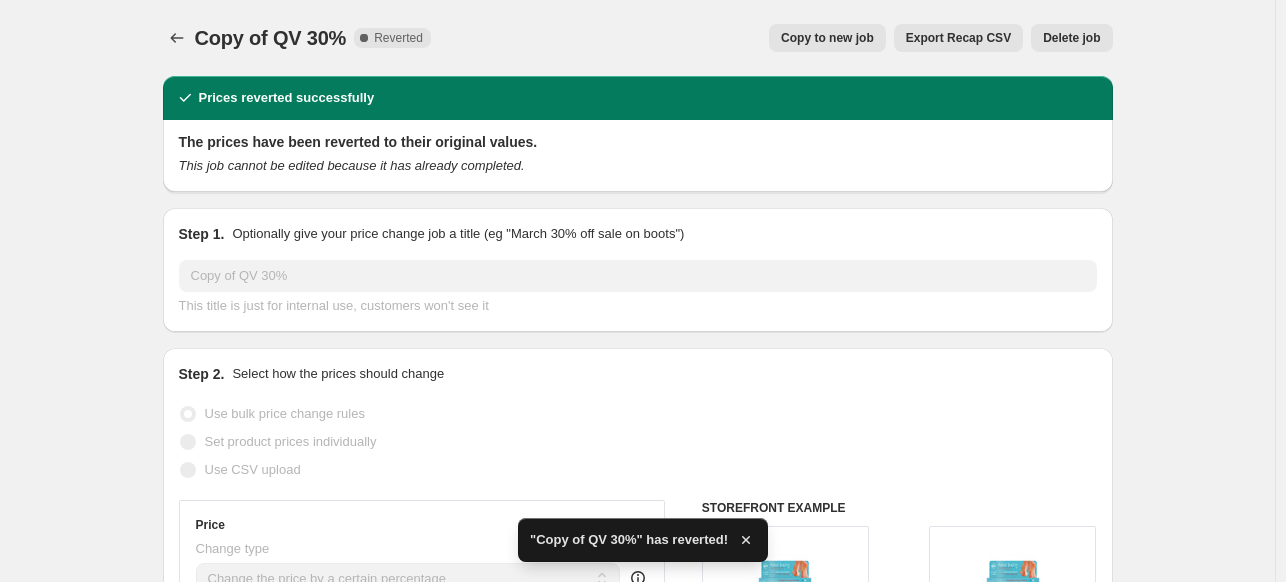 click on "Copy to new job" at bounding box center (827, 38) 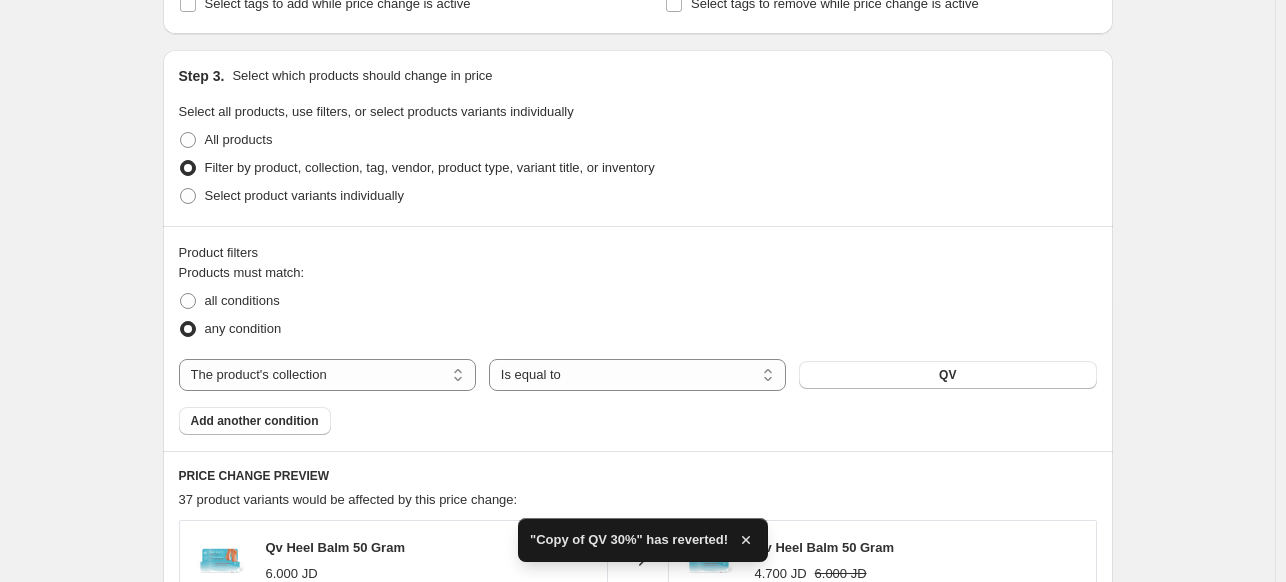 scroll, scrollTop: 1100, scrollLeft: 0, axis: vertical 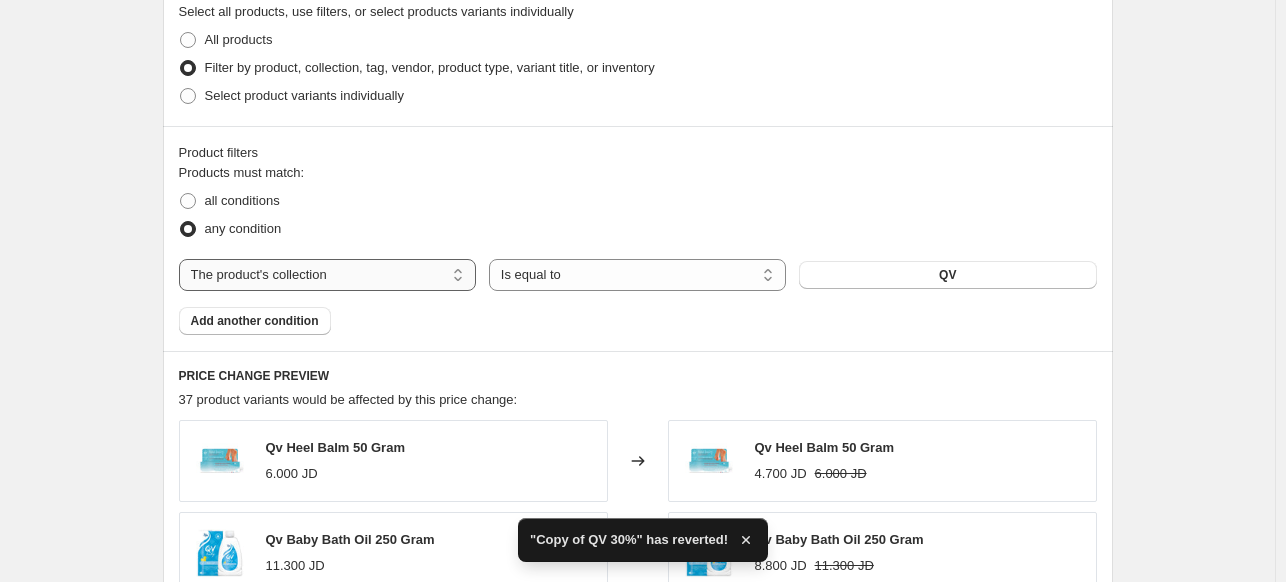 click on "The product The product's collection The product's tag The product's vendor The product's type The product's status The variant's title Inventory quantity" at bounding box center (327, 275) 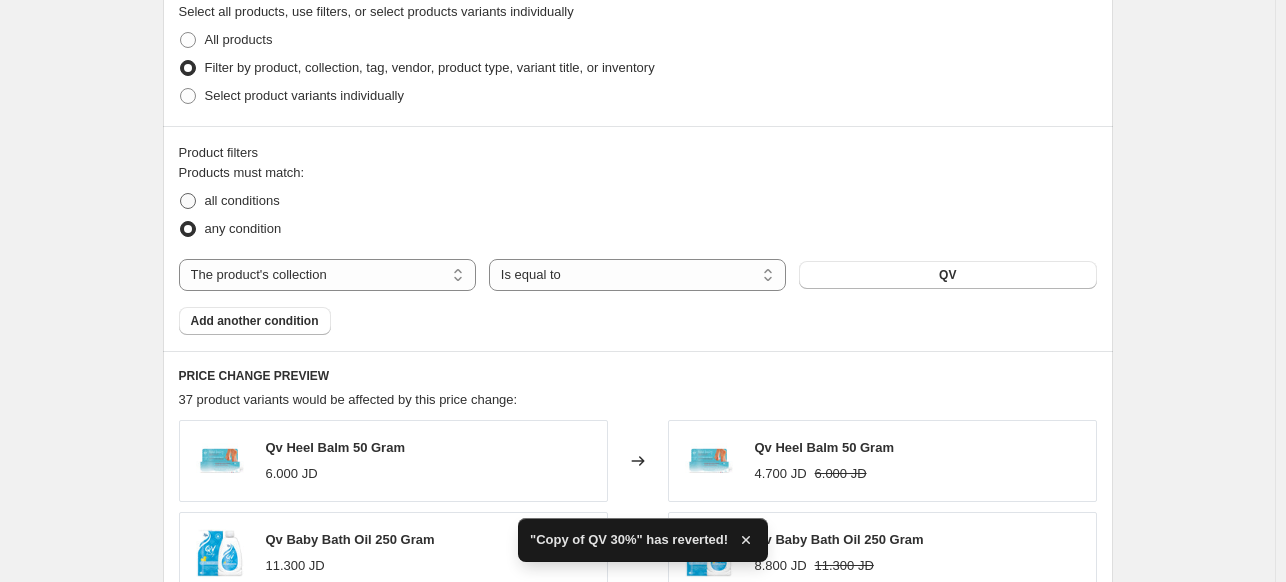 click on "all conditions" at bounding box center (242, 200) 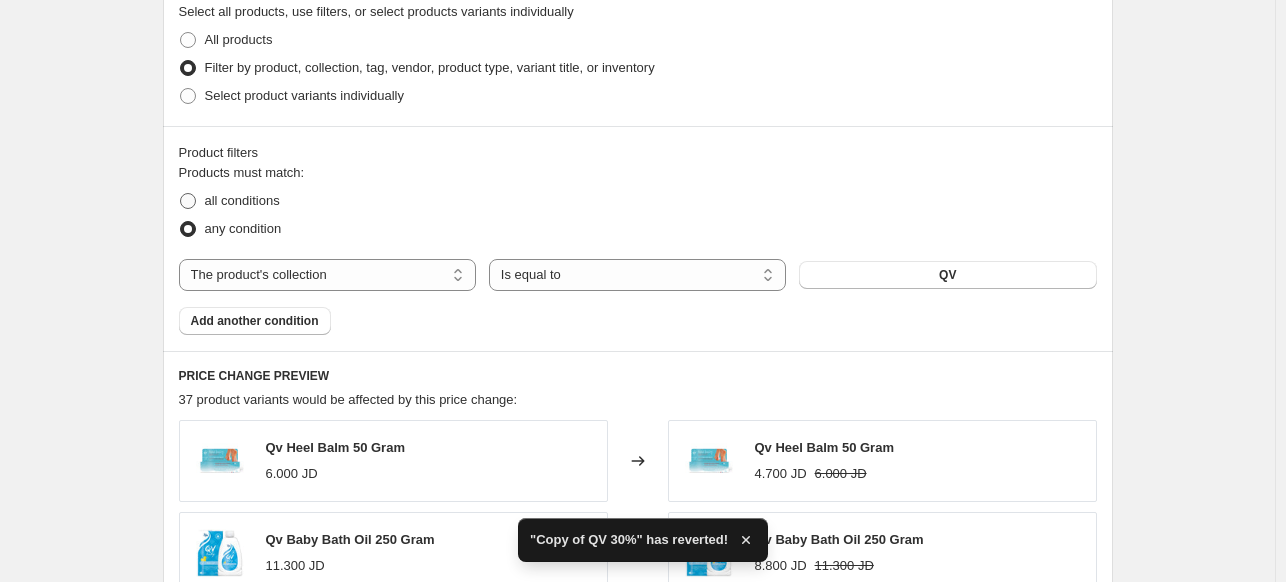 radio on "true" 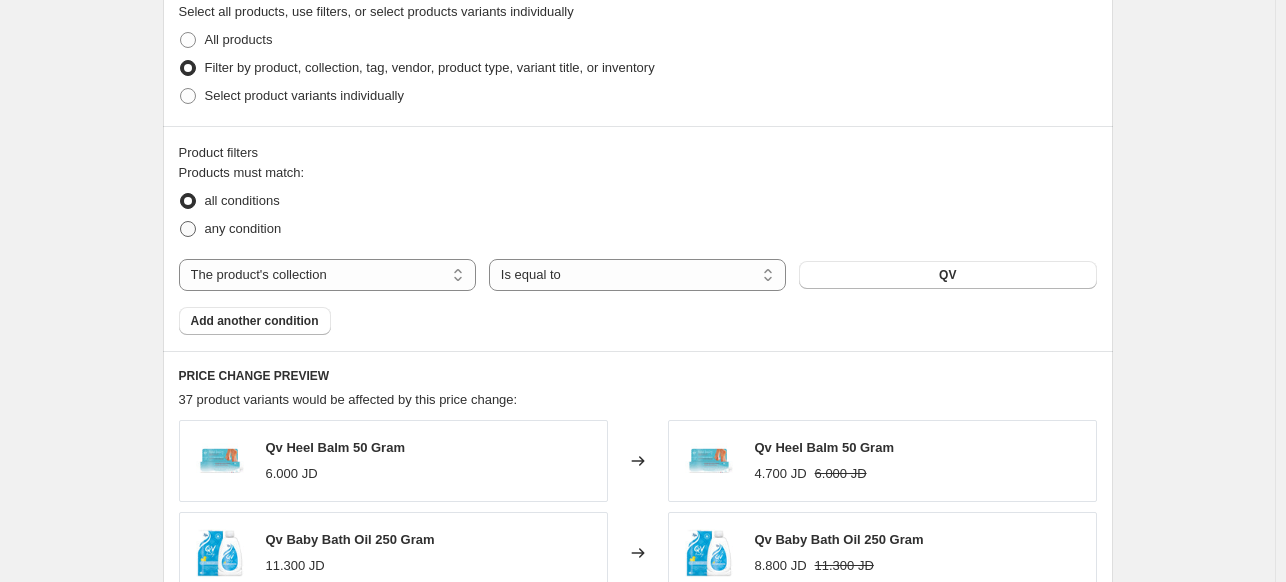 click on "any condition" at bounding box center [243, 229] 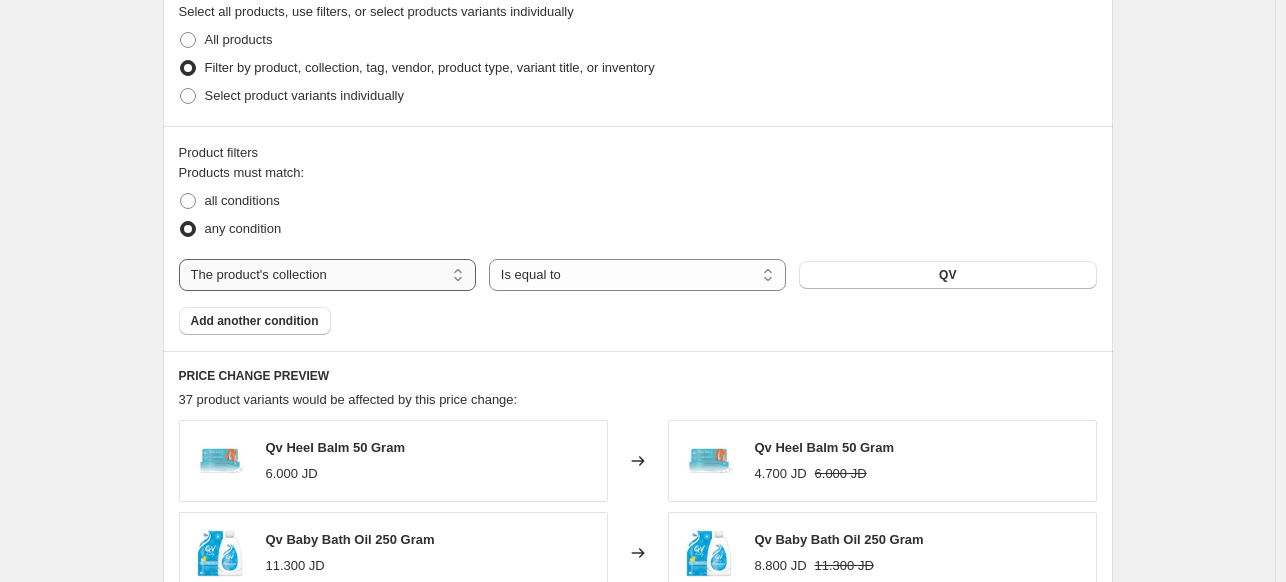 click on "The product The product's collection The product's tag The product's vendor The product's type The product's status The variant's title Inventory quantity" at bounding box center (327, 275) 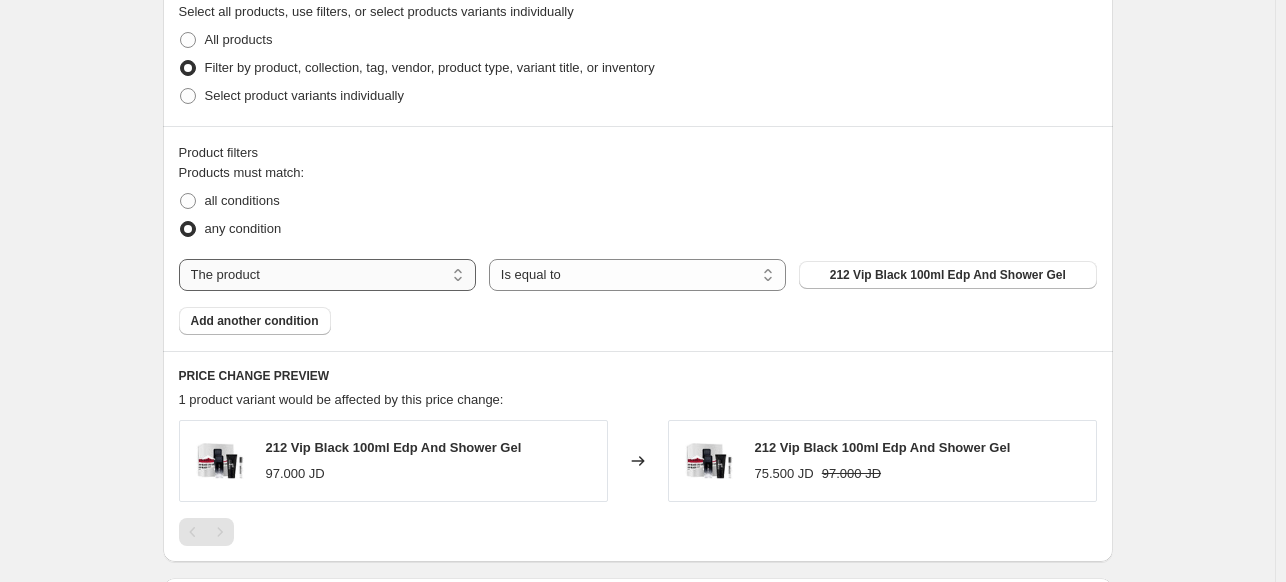 drag, startPoint x: 306, startPoint y: 274, endPoint x: 308, endPoint y: 288, distance: 14.142136 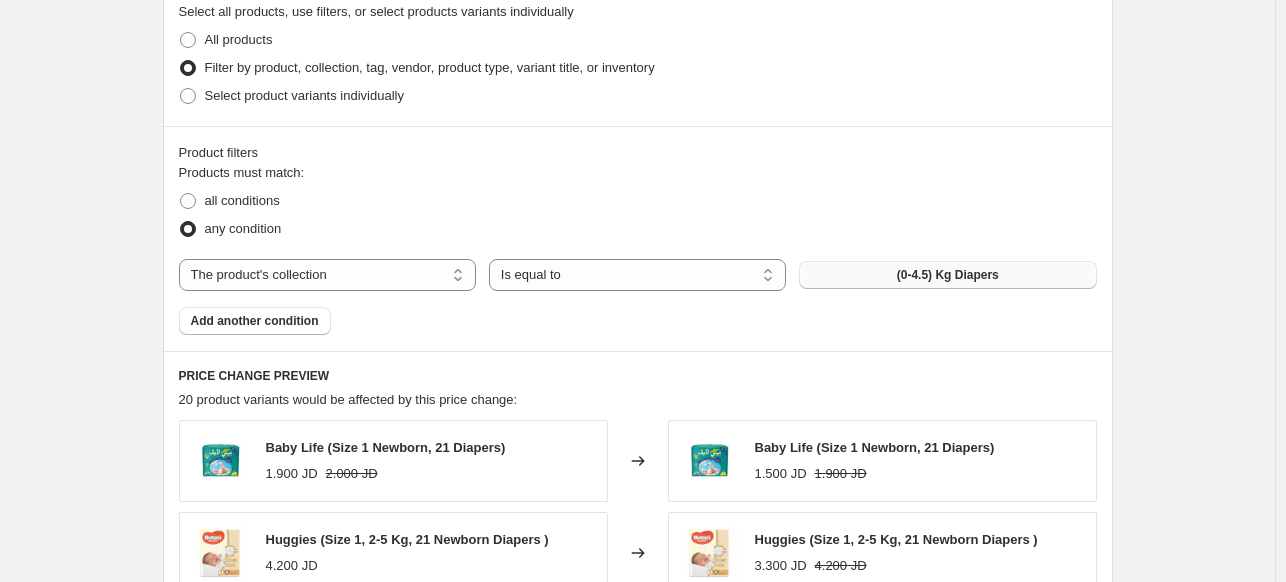 click on "(0-4.5) Kg Diapers" at bounding box center [947, 275] 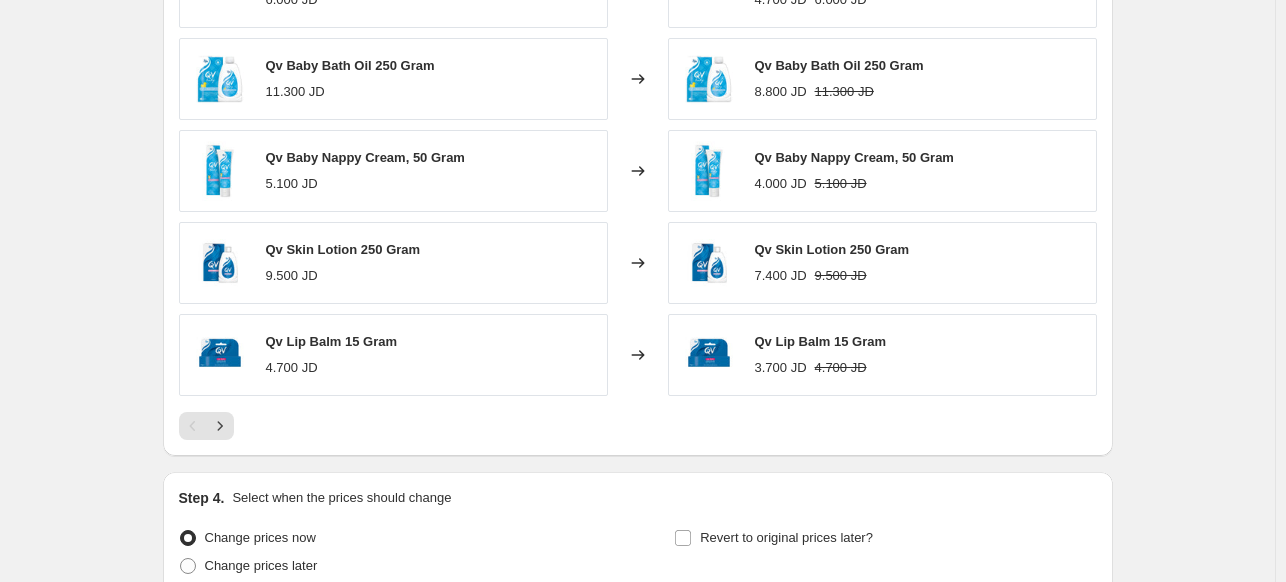 scroll, scrollTop: 1700, scrollLeft: 0, axis: vertical 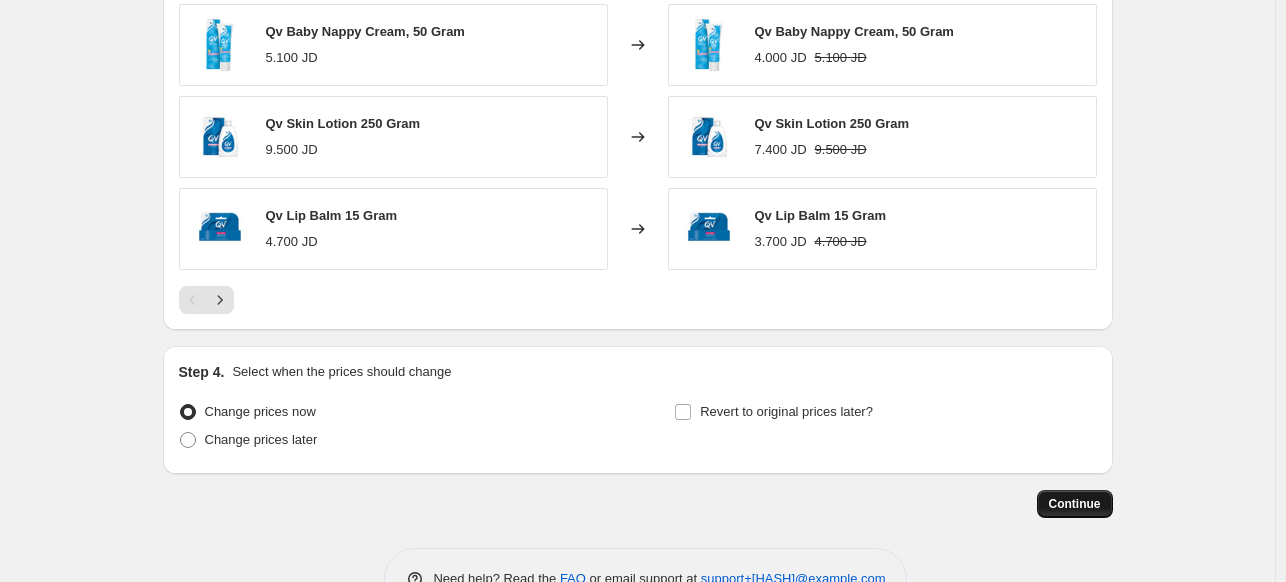 click on "Continue" at bounding box center (1075, 504) 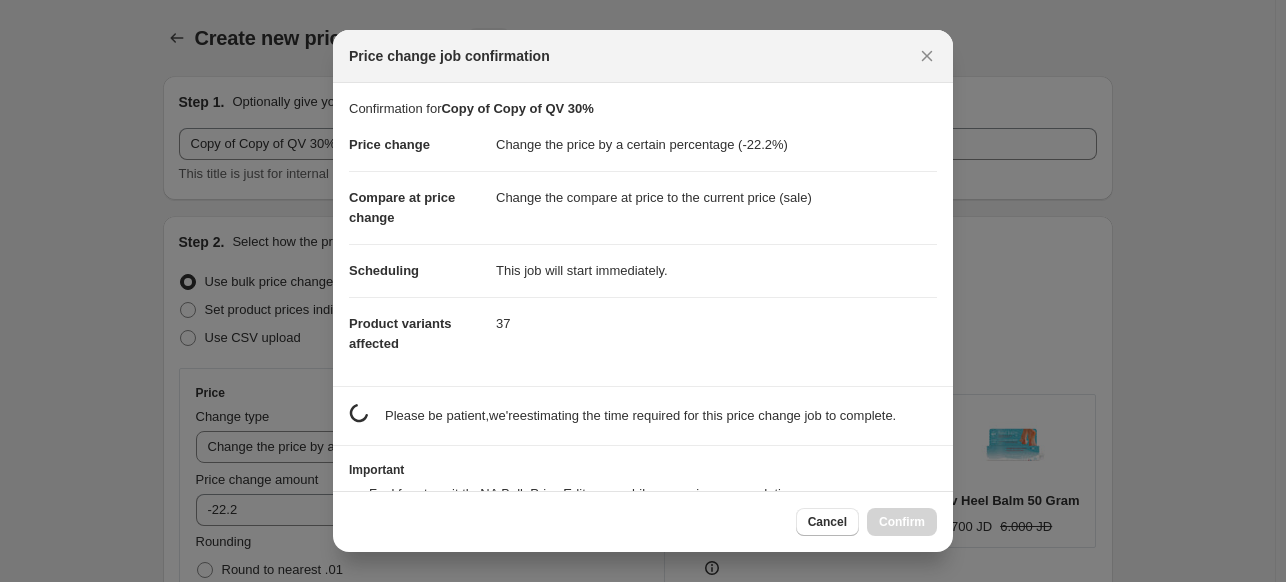 scroll, scrollTop: 0, scrollLeft: 0, axis: both 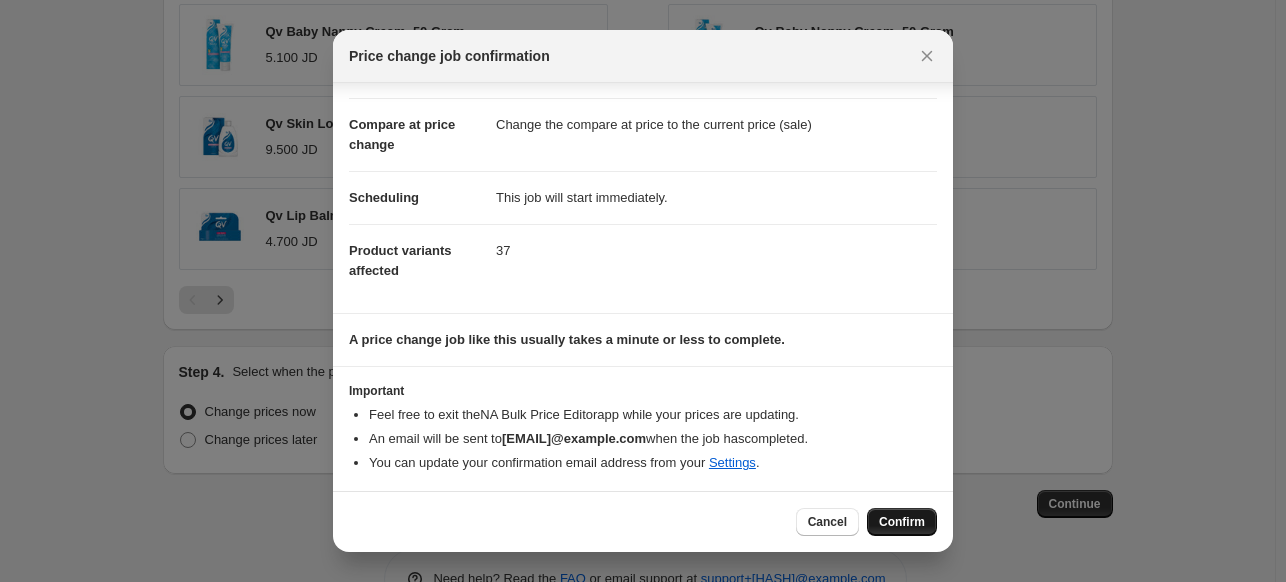 click on "Confirm" at bounding box center [902, 522] 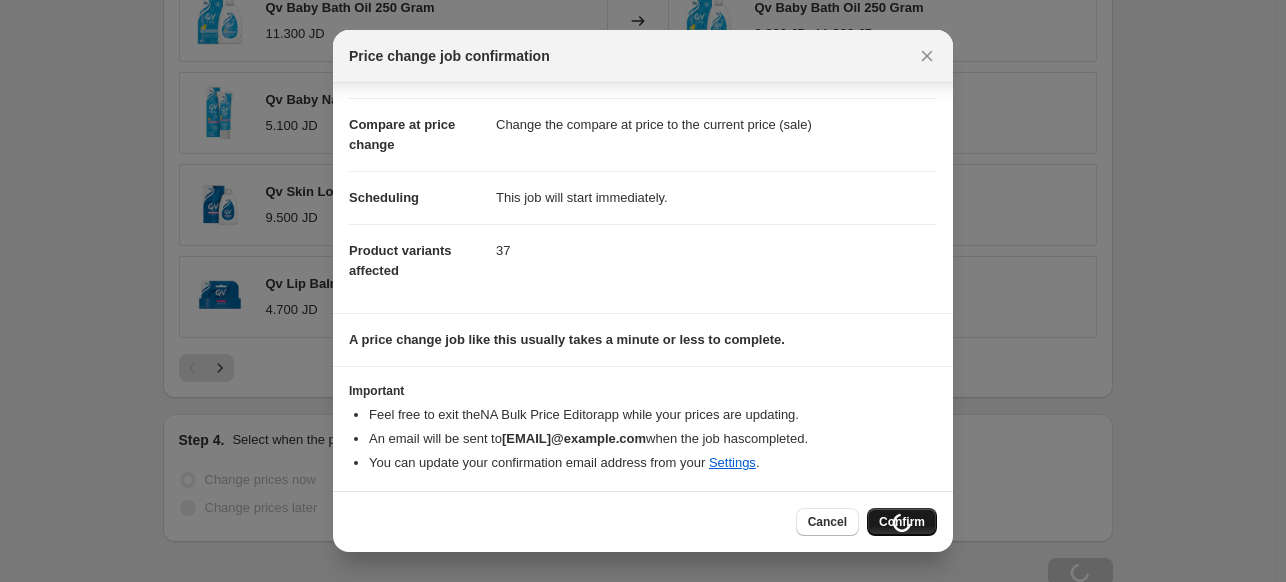 scroll, scrollTop: 1768, scrollLeft: 0, axis: vertical 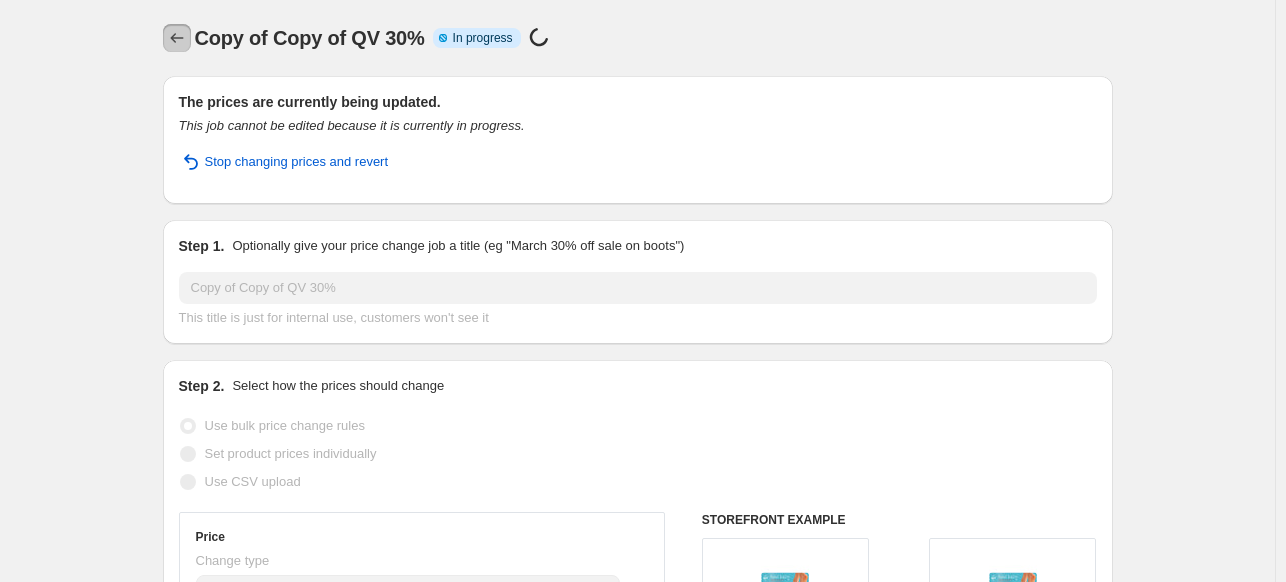 click 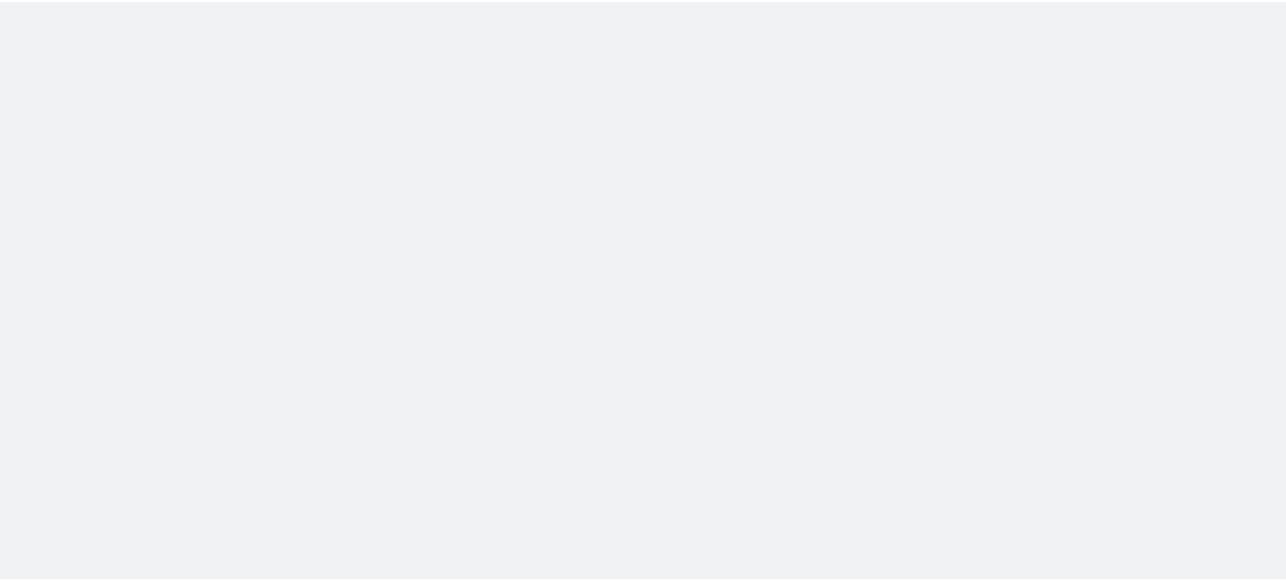 scroll, scrollTop: 0, scrollLeft: 0, axis: both 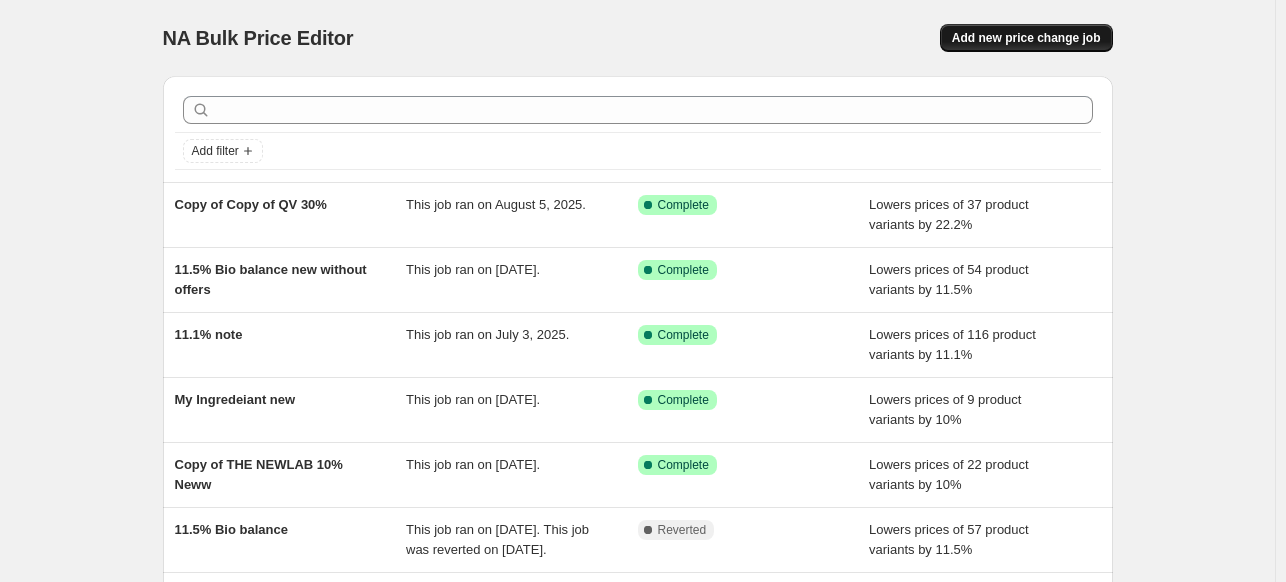 click on "Add new price change job" at bounding box center [1026, 38] 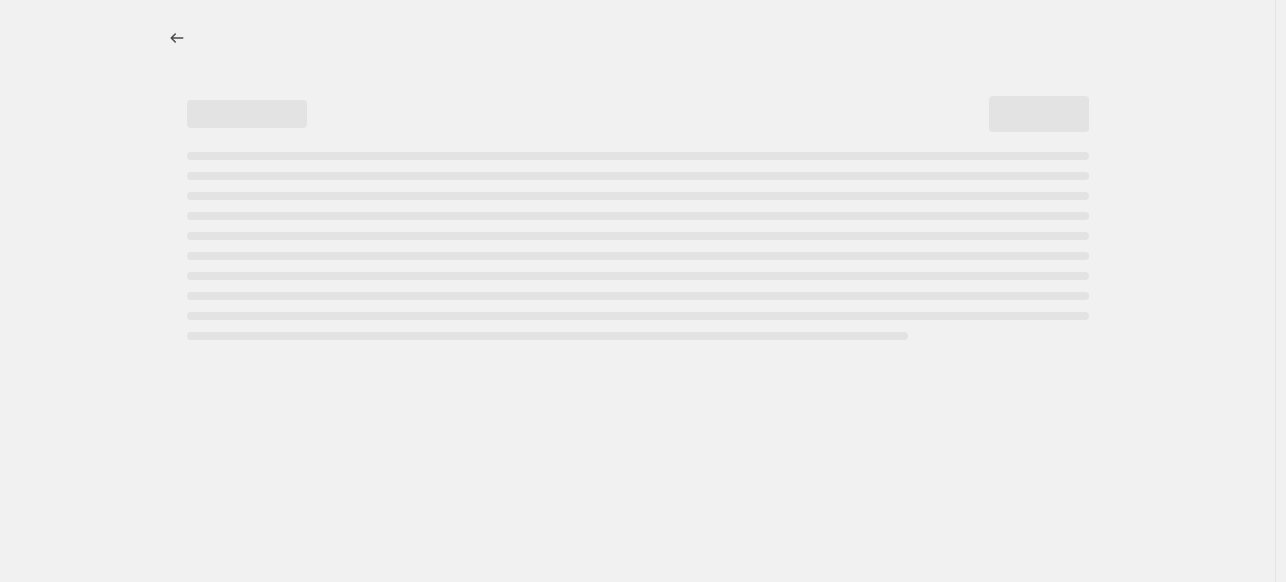 select on "percentage" 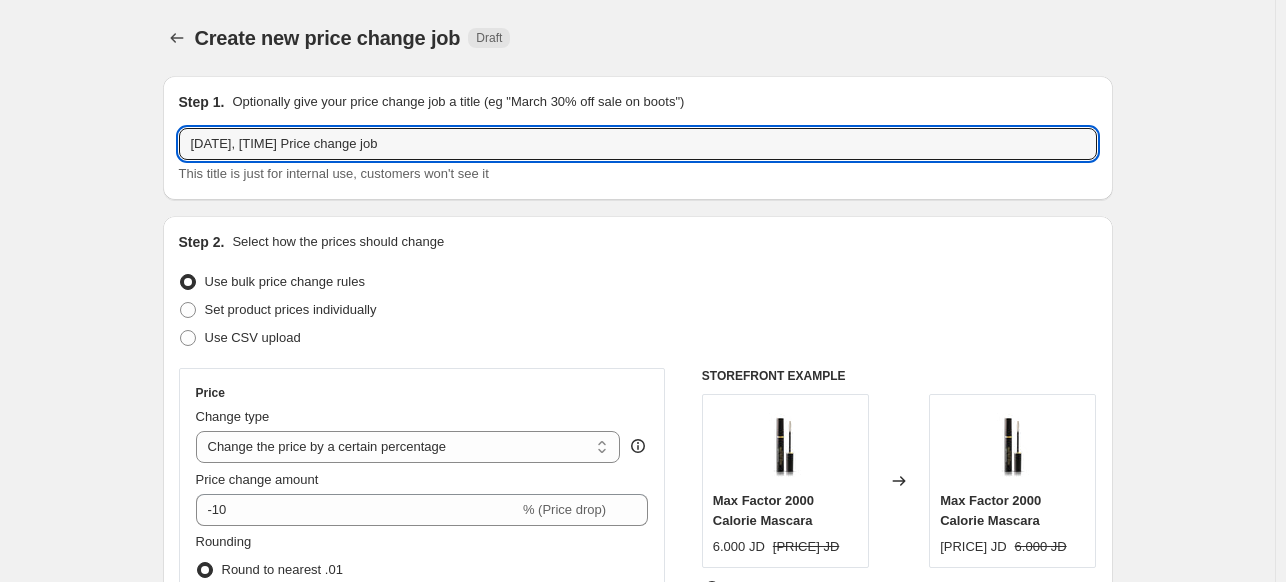 drag, startPoint x: 460, startPoint y: 149, endPoint x: 140, endPoint y: 107, distance: 322.74448 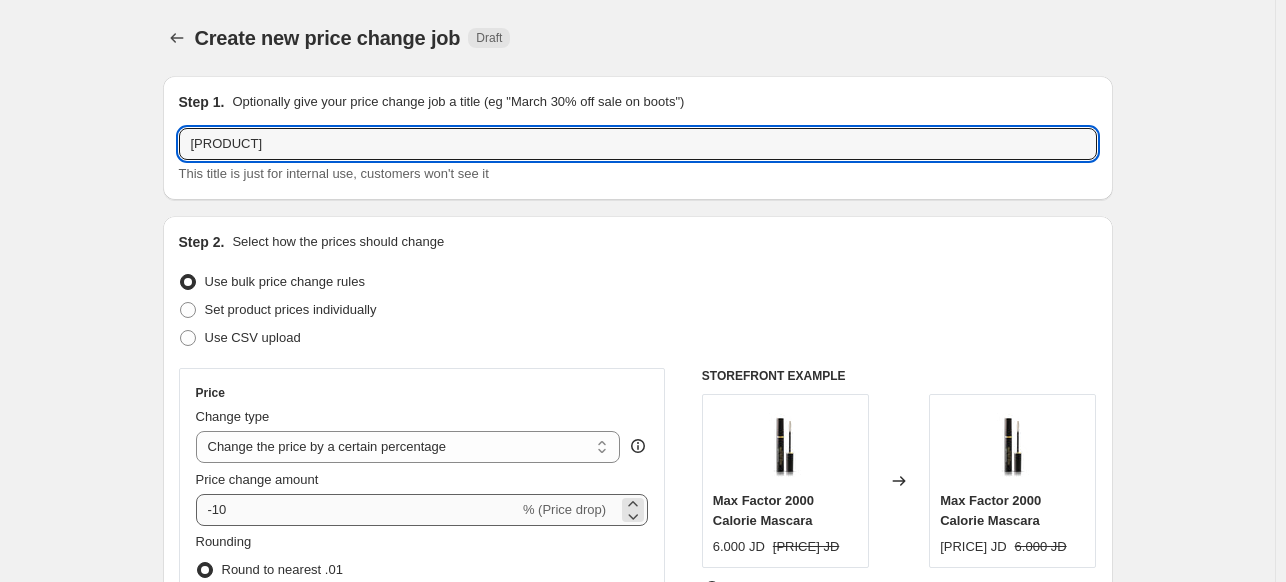 type on "[PRODUCT]" 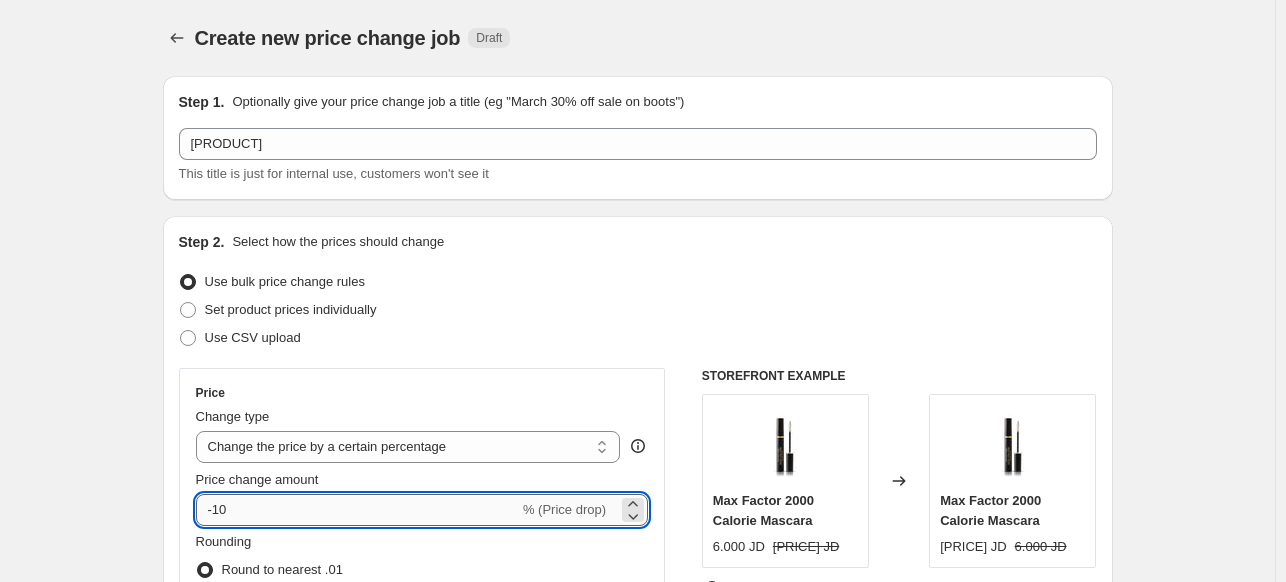 drag, startPoint x: 258, startPoint y: 523, endPoint x: 220, endPoint y: 519, distance: 38.209946 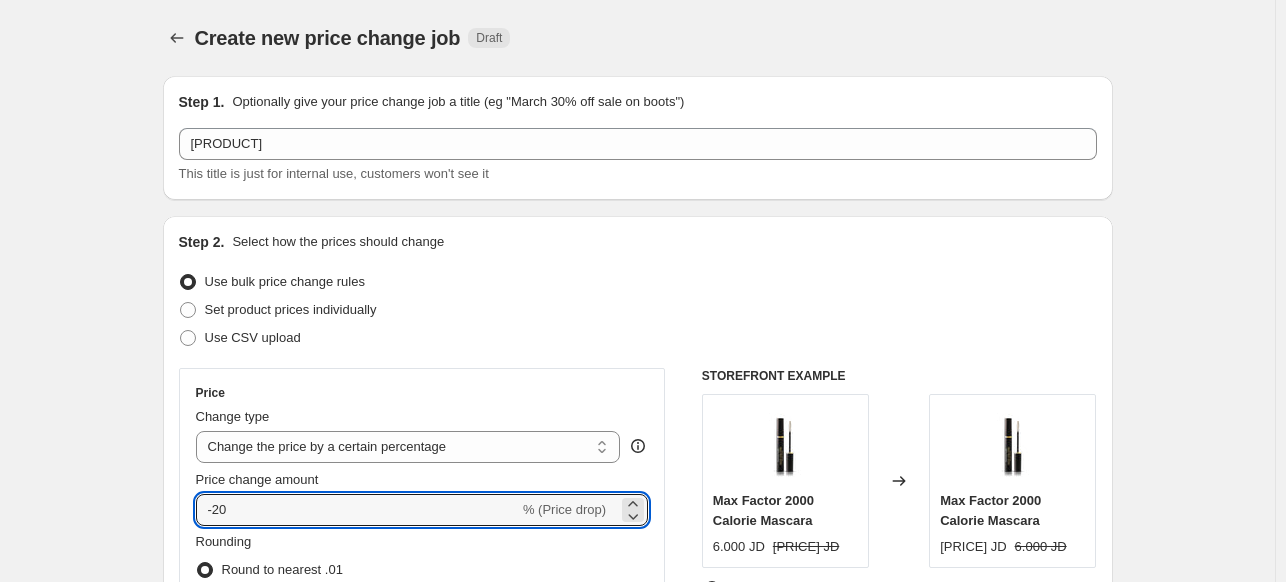 type on "-20" 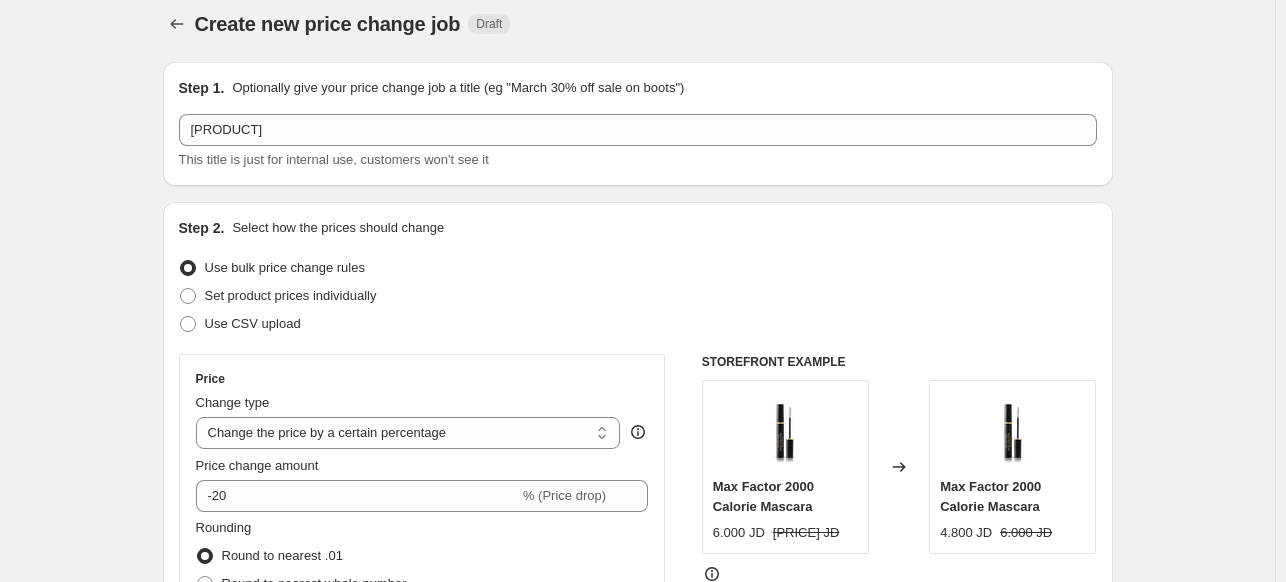 scroll, scrollTop: 200, scrollLeft: 0, axis: vertical 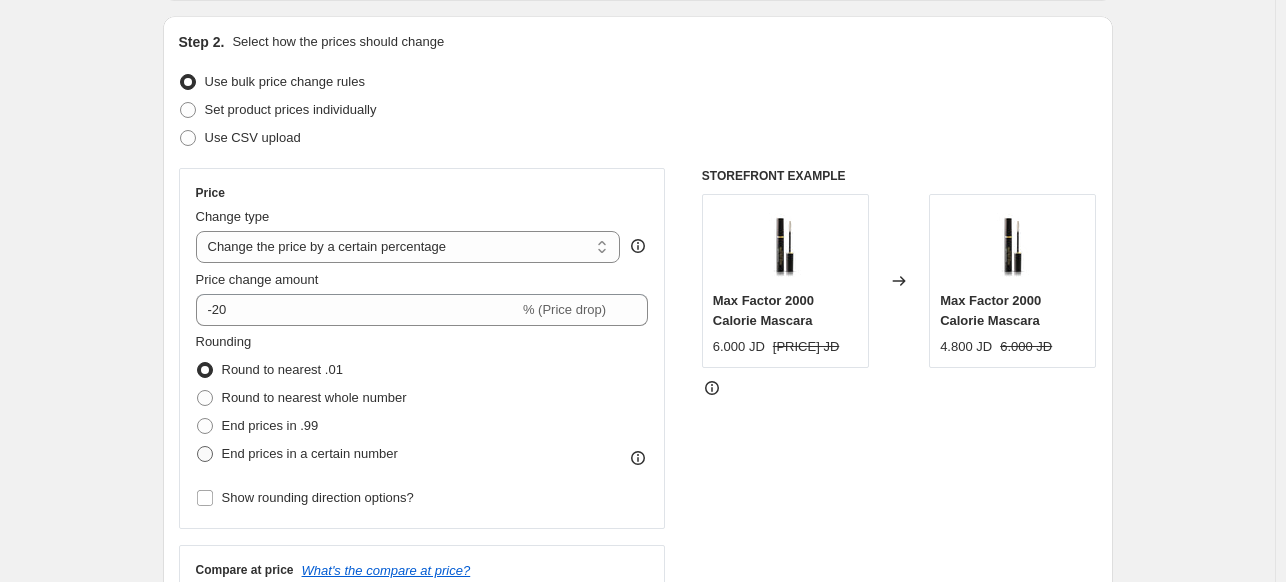 click on "End prices in a certain number" at bounding box center [310, 453] 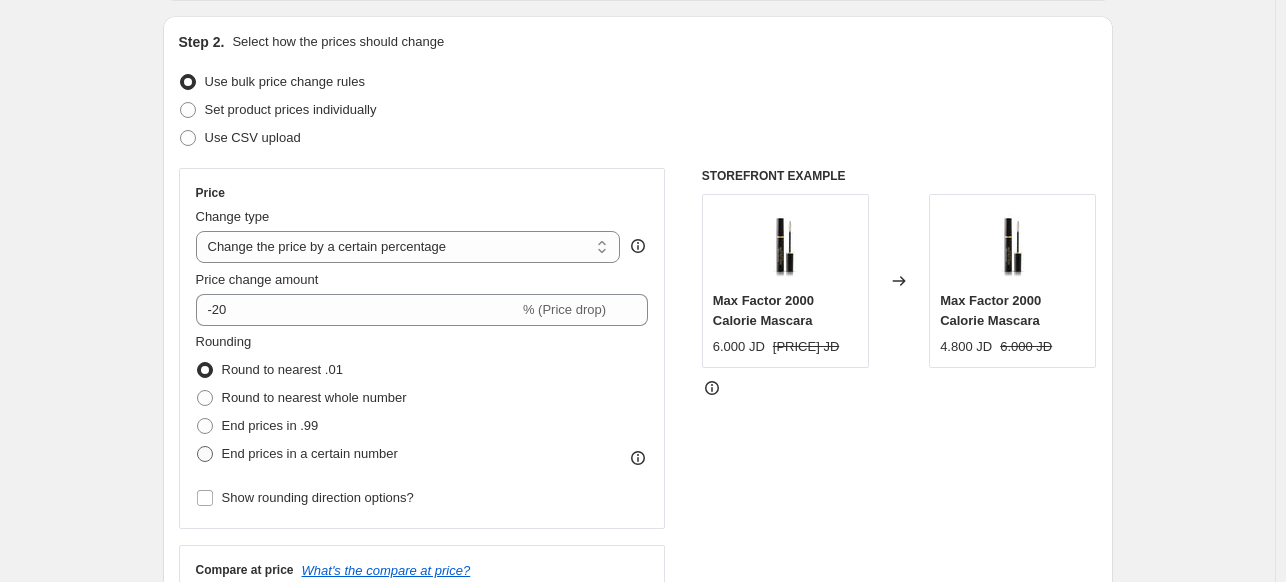 radio on "true" 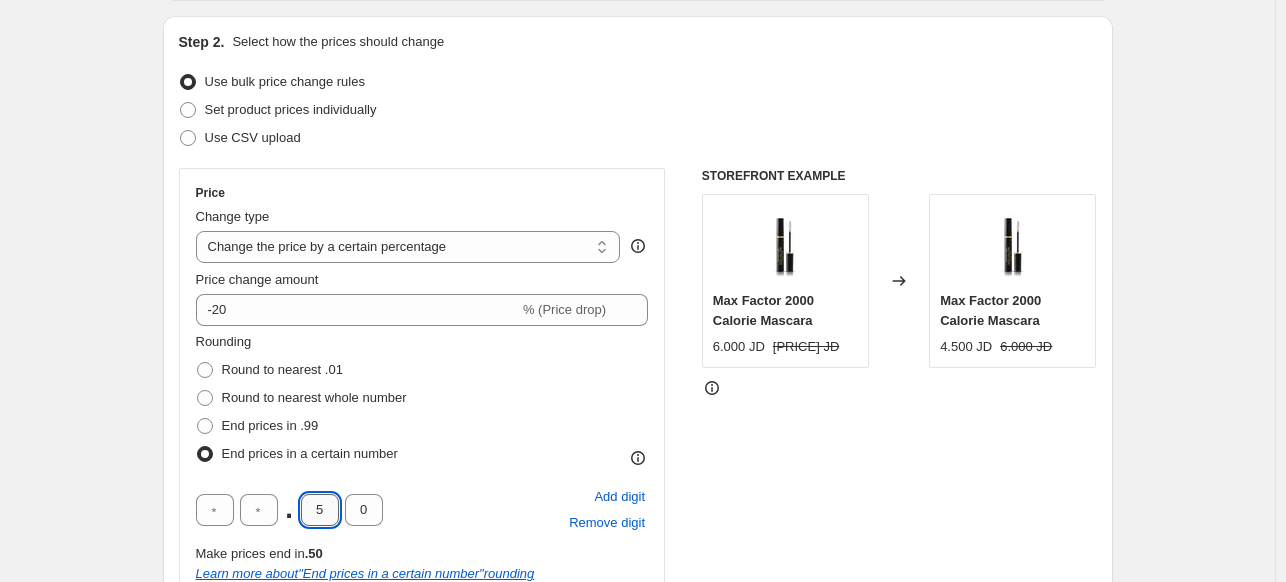 click on "5" at bounding box center (320, 510) 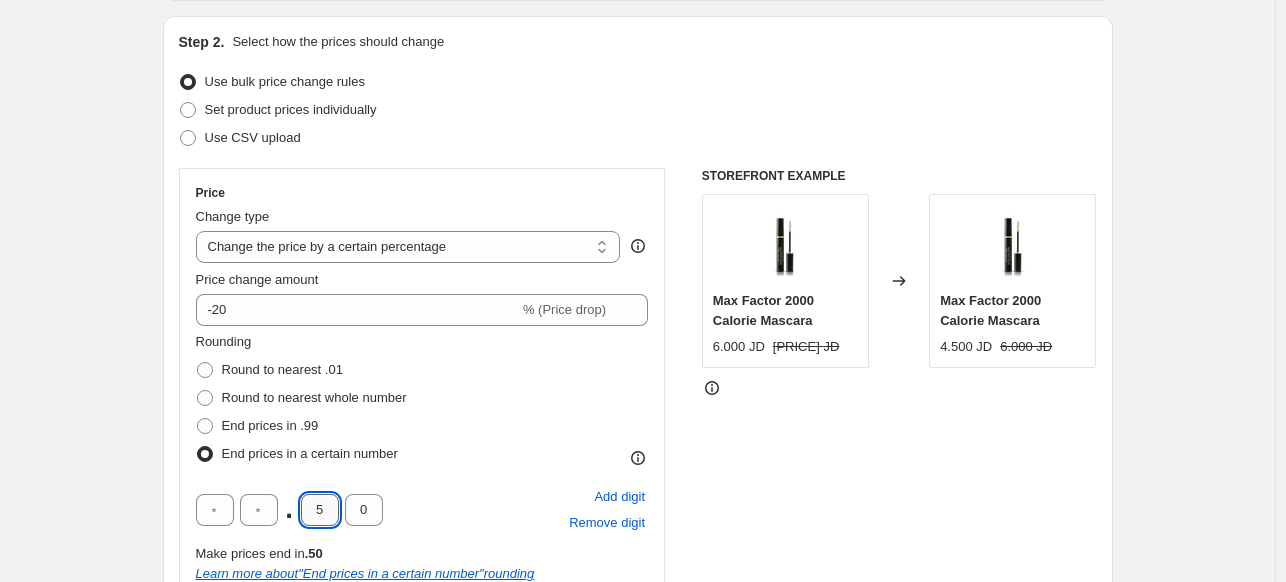 click on "5" at bounding box center [320, 510] 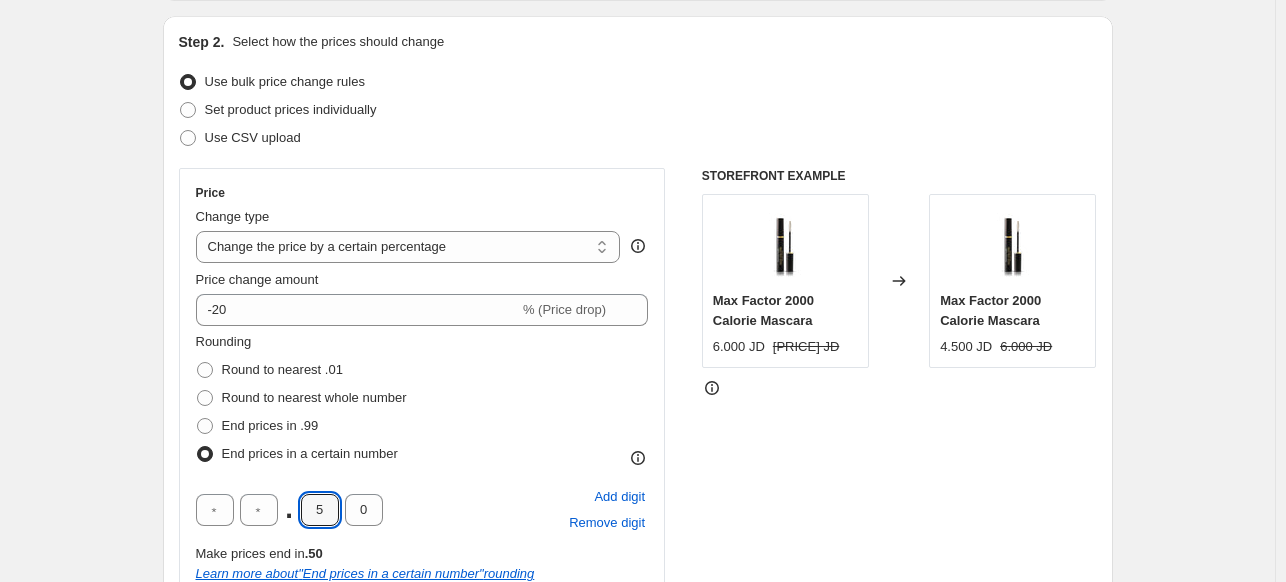 drag, startPoint x: 326, startPoint y: 517, endPoint x: 294, endPoint y: 510, distance: 32.75668 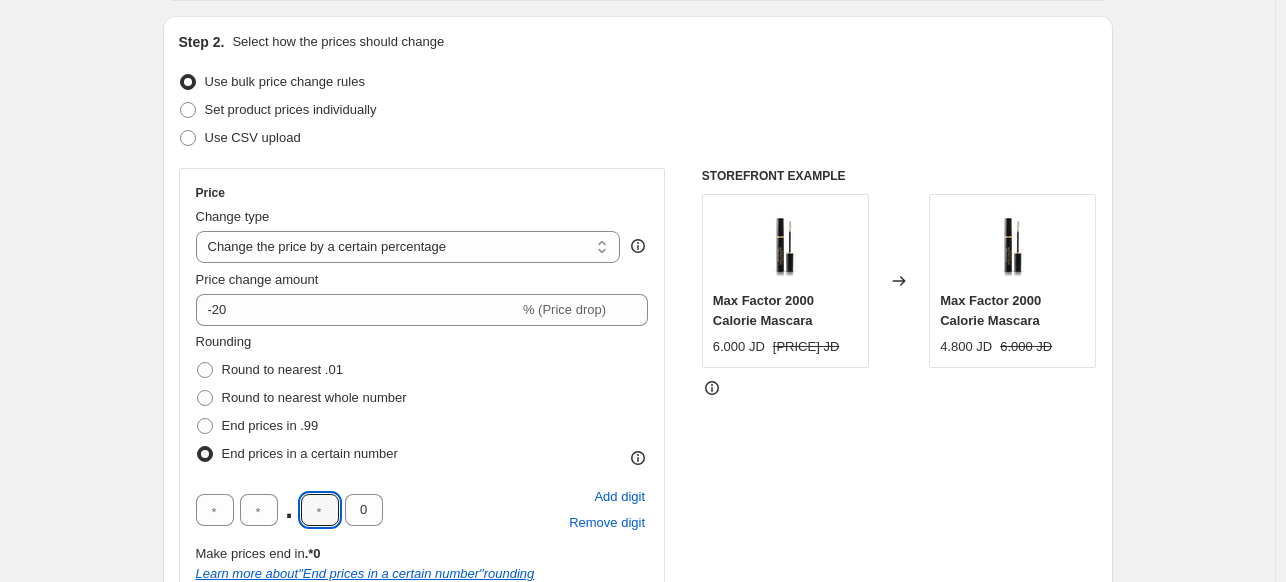 type 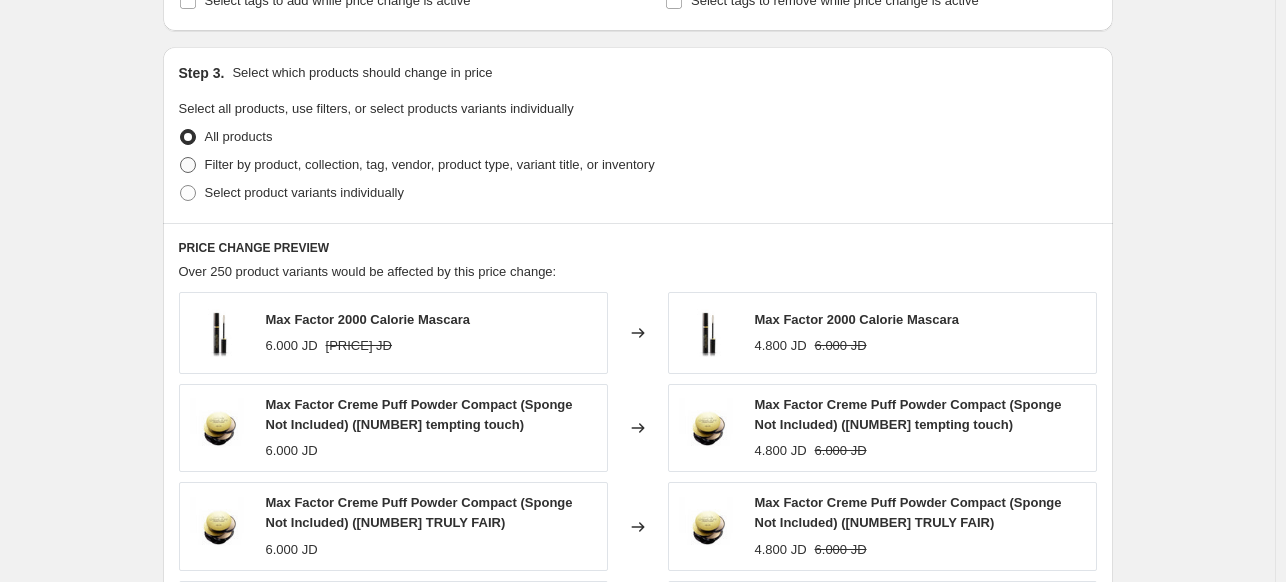 scroll, scrollTop: 900, scrollLeft: 0, axis: vertical 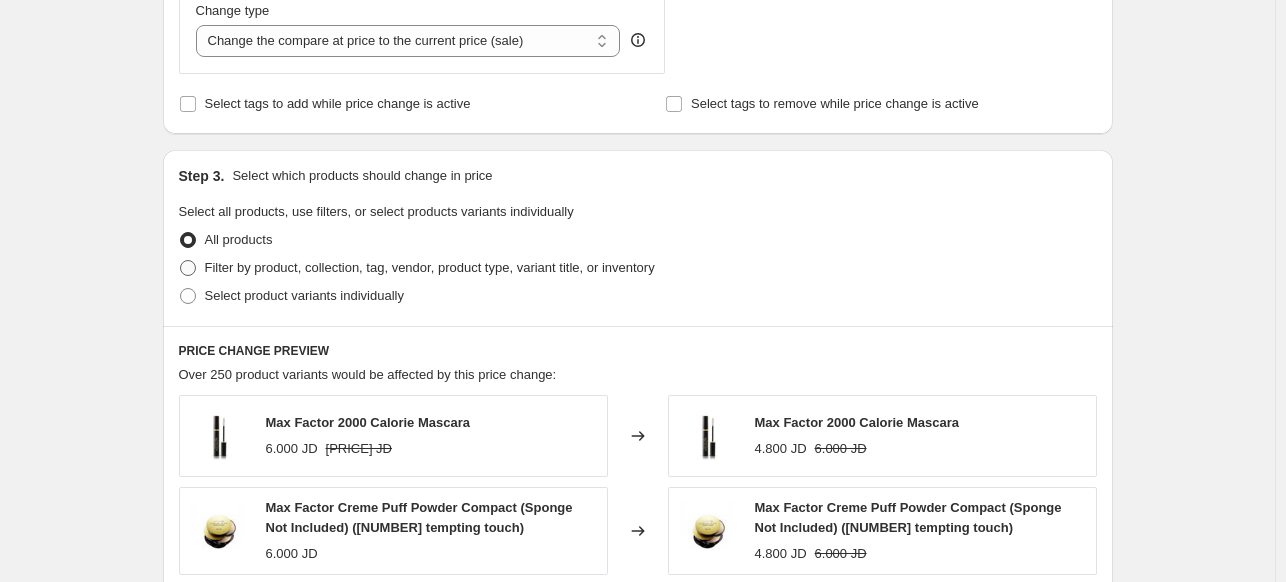 click on "Filter by product, collection, tag, vendor, product type, variant title, or inventory" at bounding box center [430, 267] 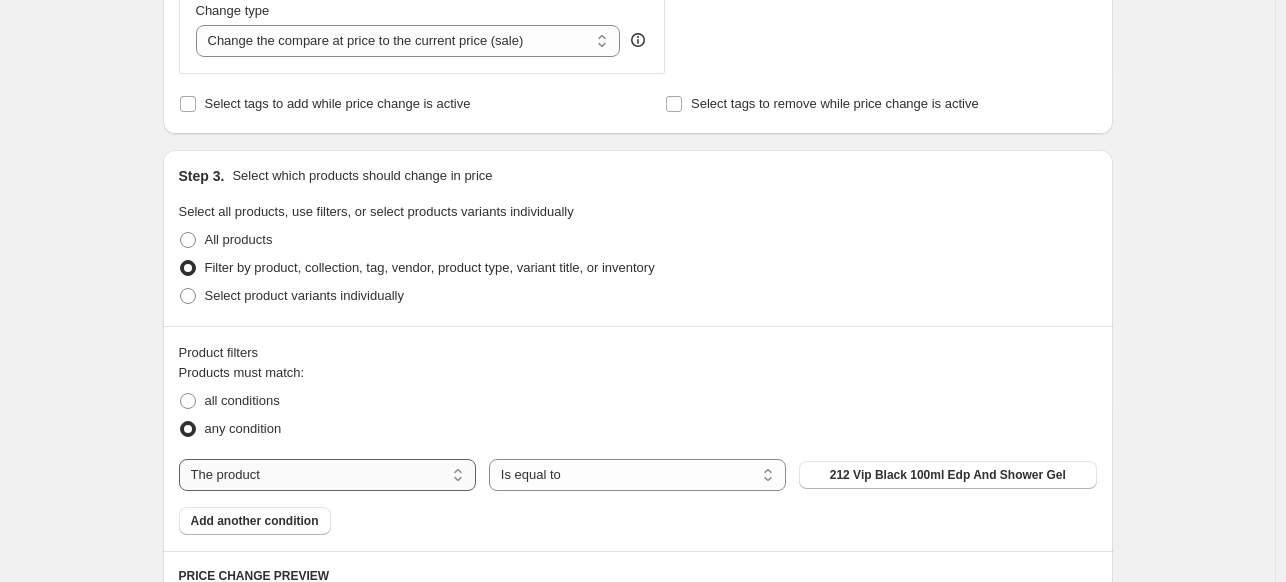click on "The product The product's collection The product's tag The product's vendor The product's type The product's status The variant's title Inventory quantity" at bounding box center [327, 475] 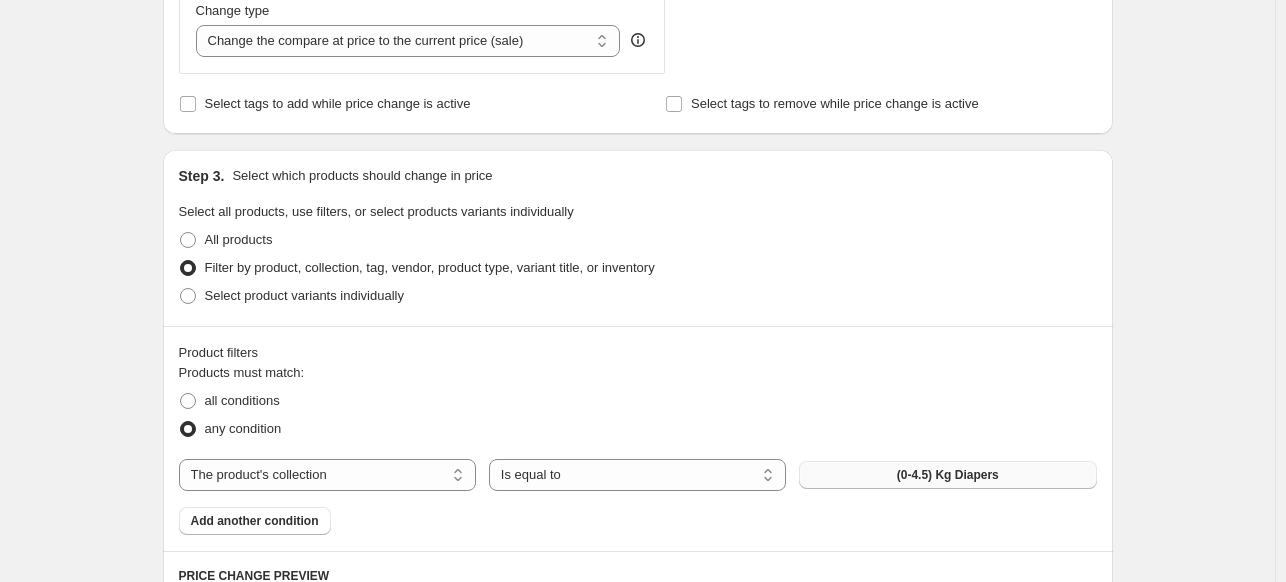 click on "(0-4.5) Kg Diapers" at bounding box center [948, 475] 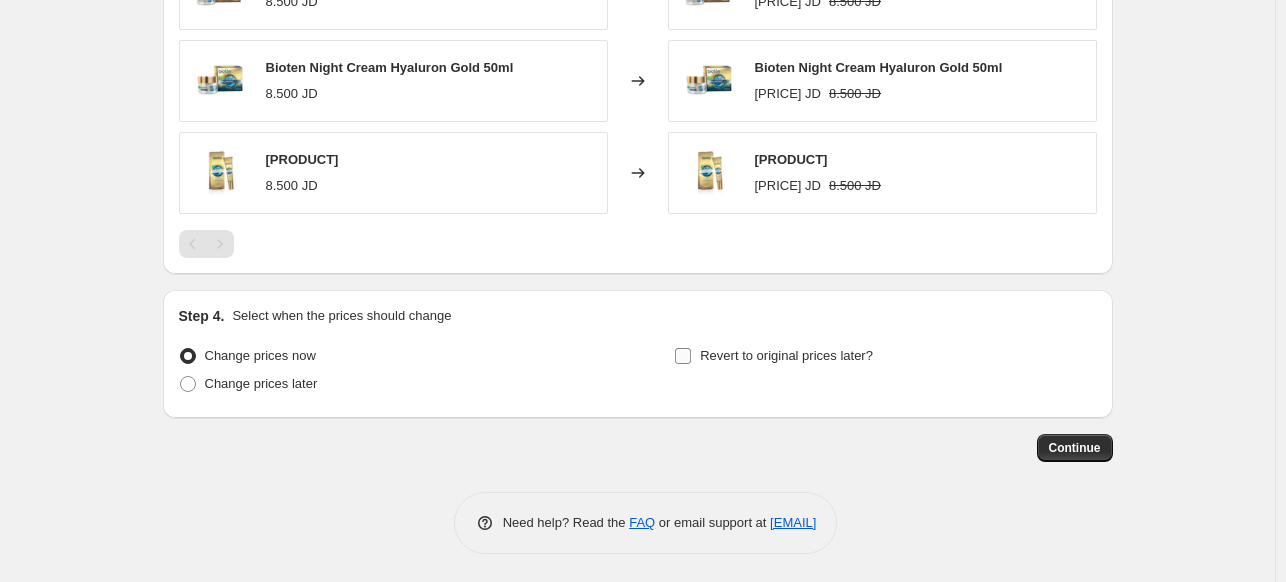 click on "Revert to original prices later?" at bounding box center (786, 355) 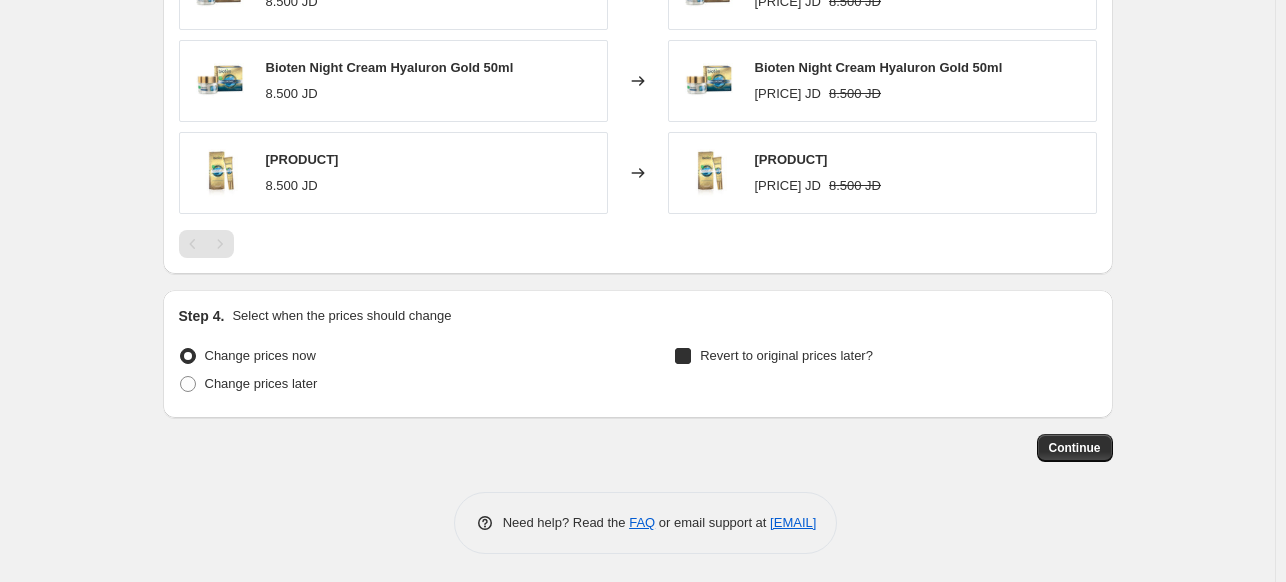 checkbox on "true" 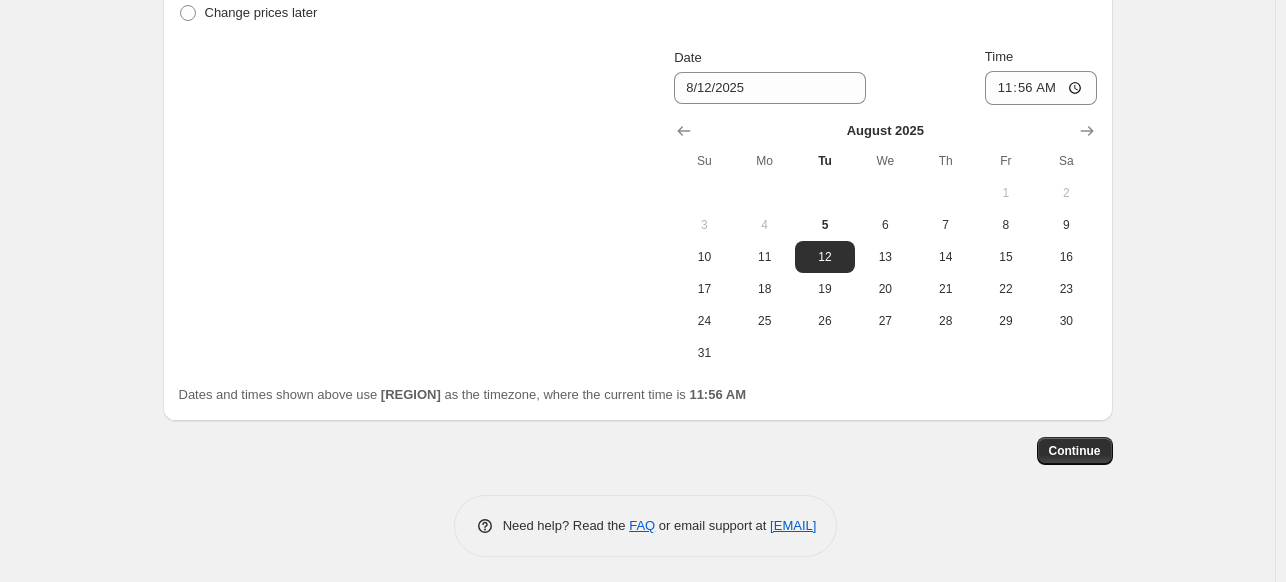 scroll, scrollTop: 2038, scrollLeft: 0, axis: vertical 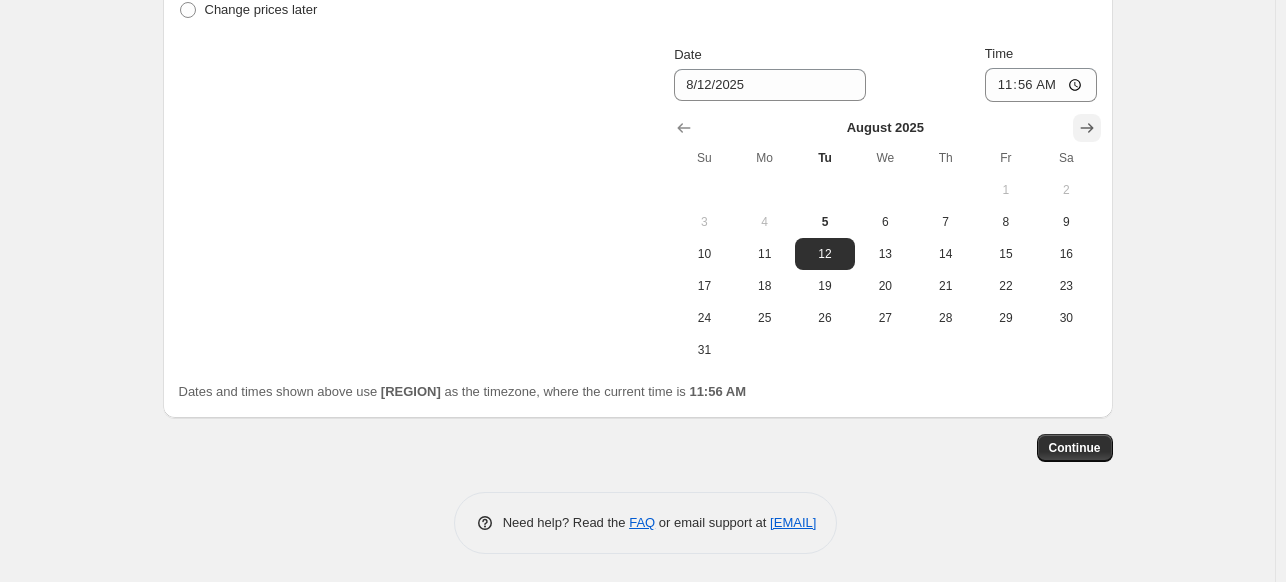 click 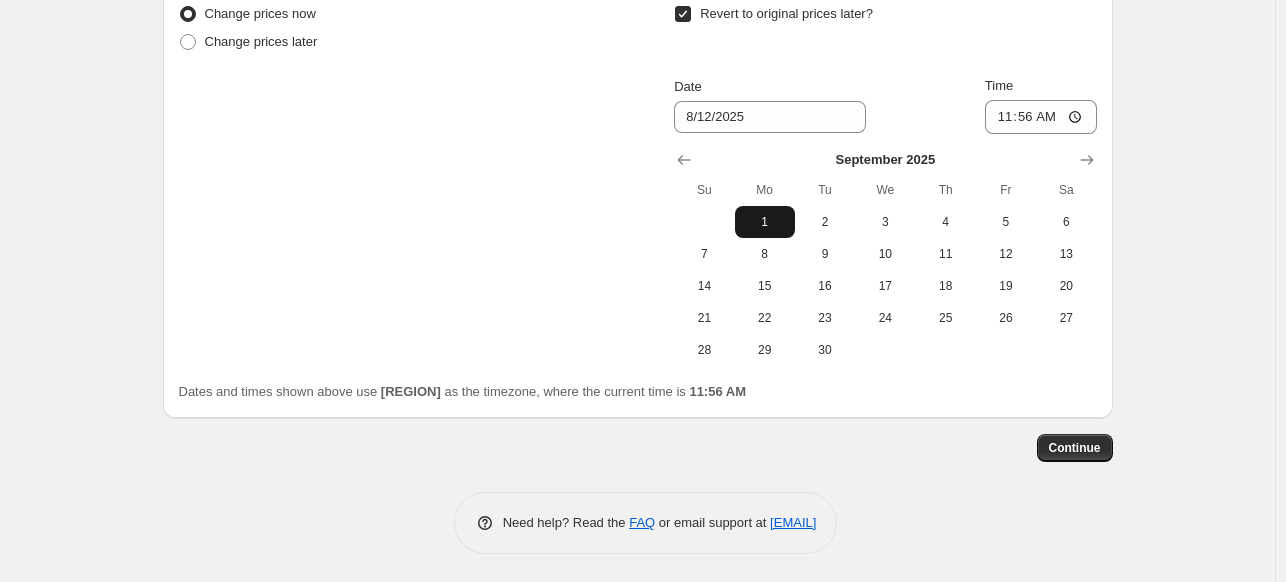 click on "1" at bounding box center [765, 222] 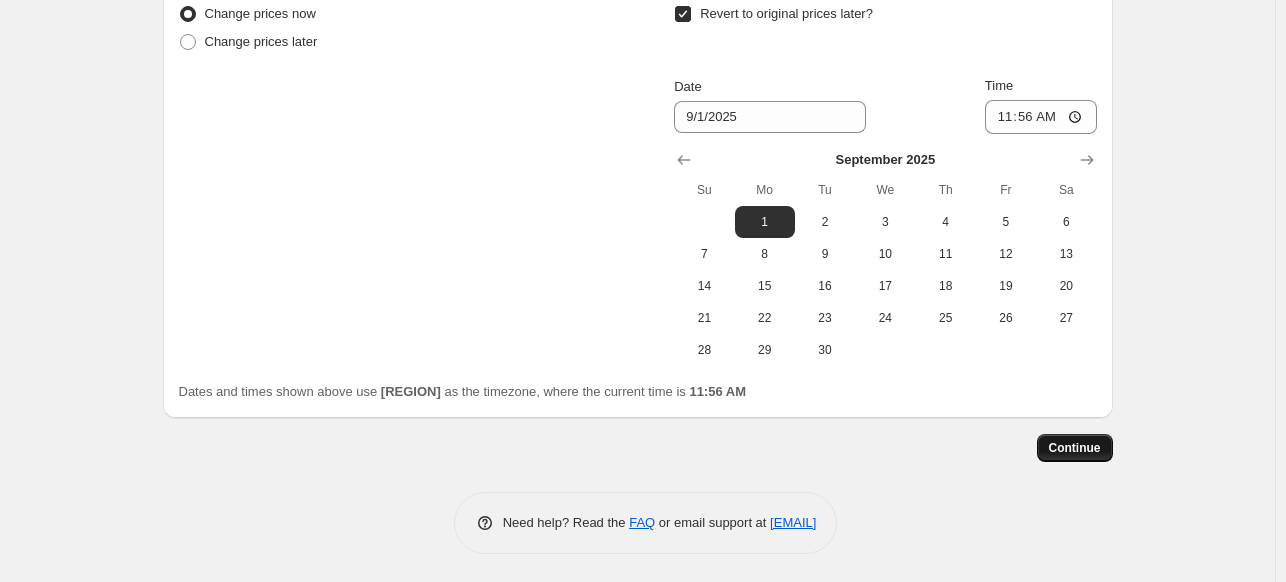 click on "Continue" at bounding box center (1075, 448) 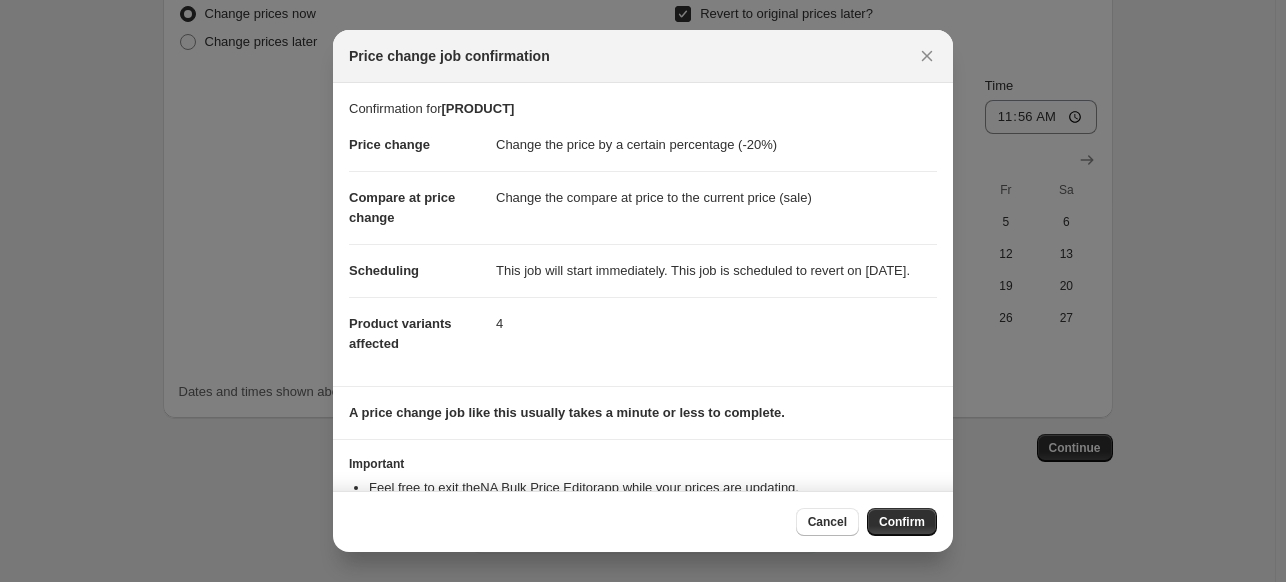 scroll, scrollTop: 93, scrollLeft: 0, axis: vertical 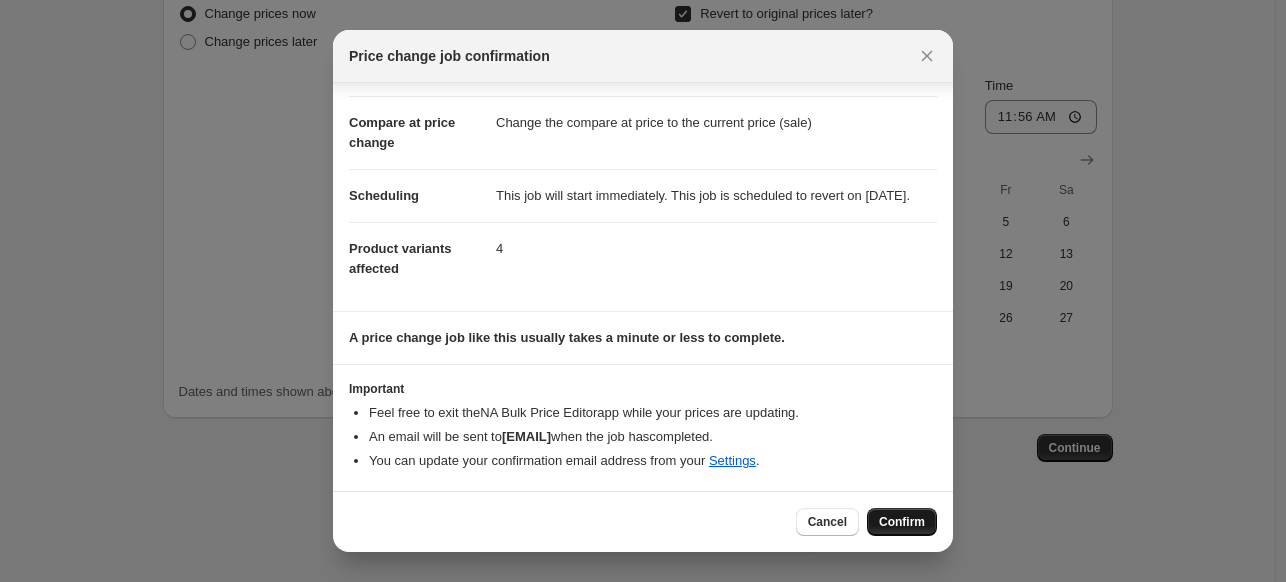 click on "Confirm" at bounding box center [902, 522] 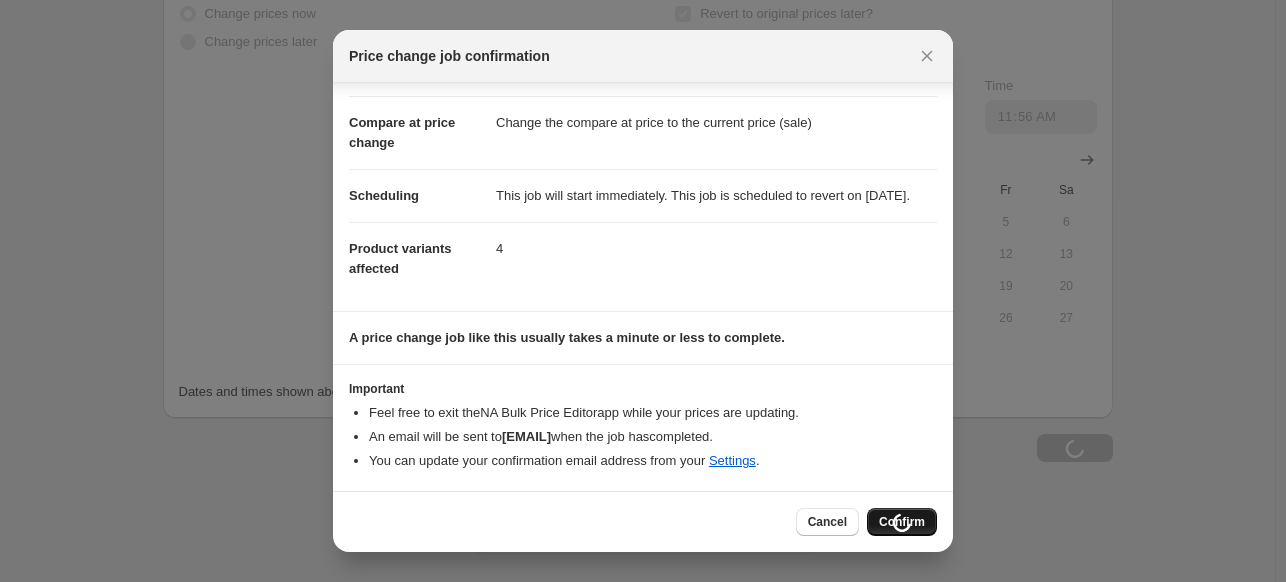 scroll, scrollTop: 2074, scrollLeft: 0, axis: vertical 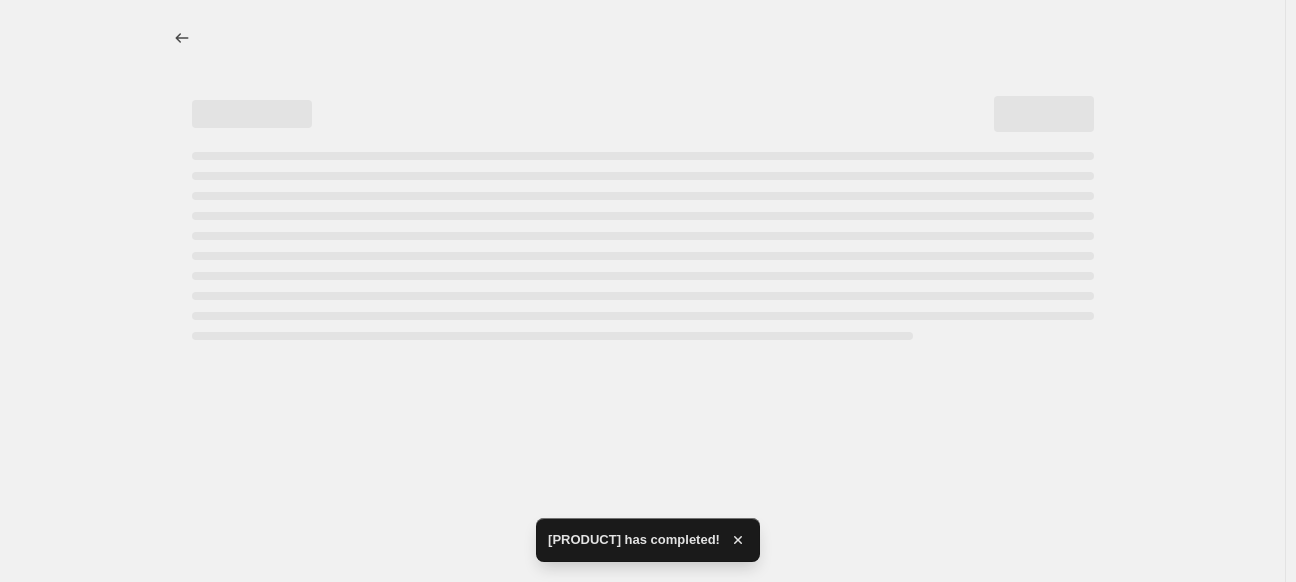 select on "percentage" 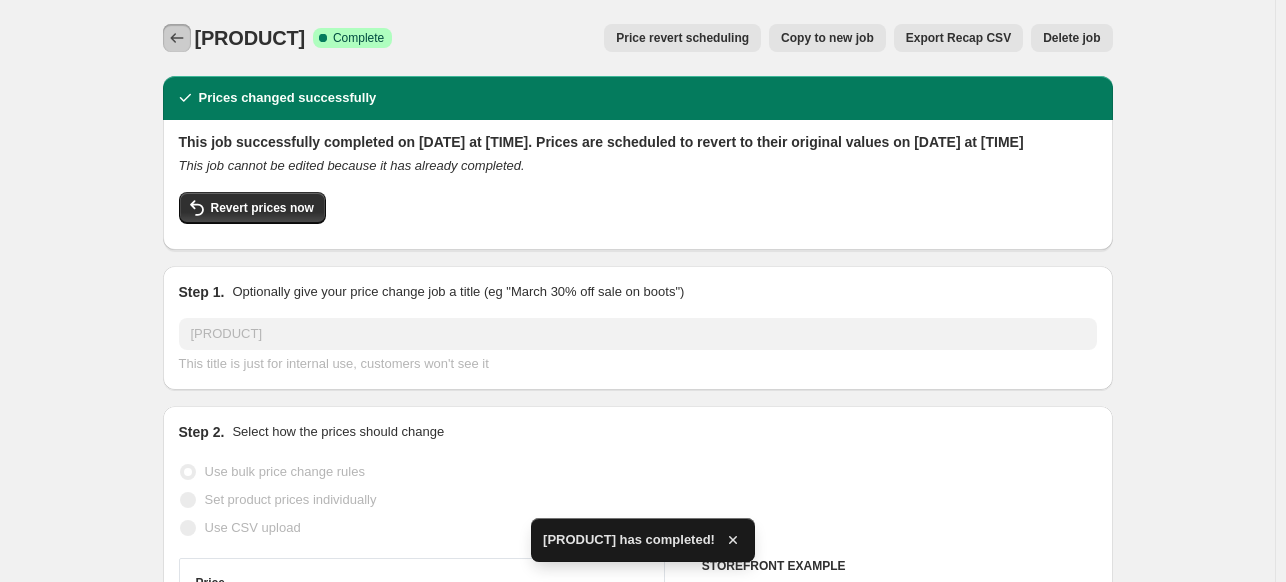 click 